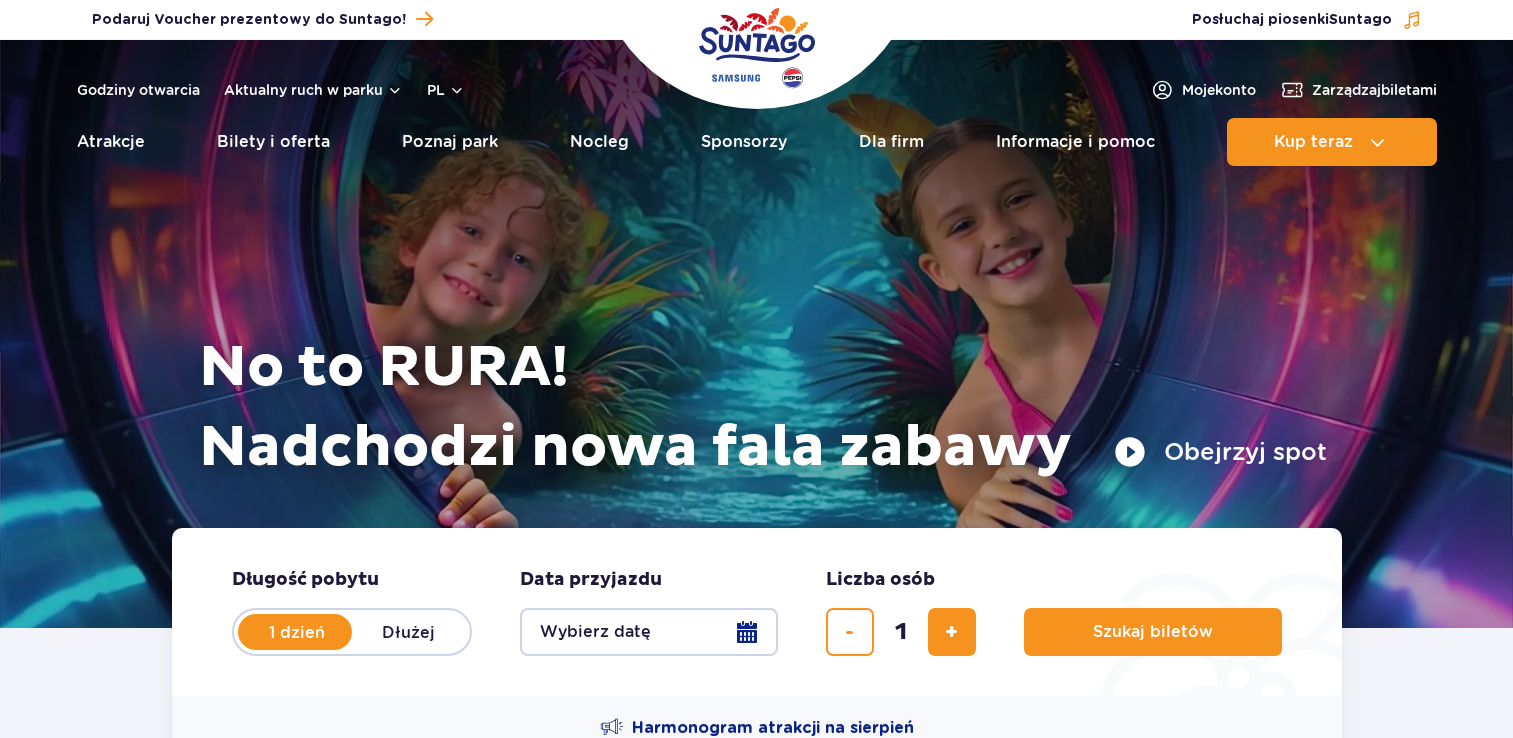scroll, scrollTop: 0, scrollLeft: 0, axis: both 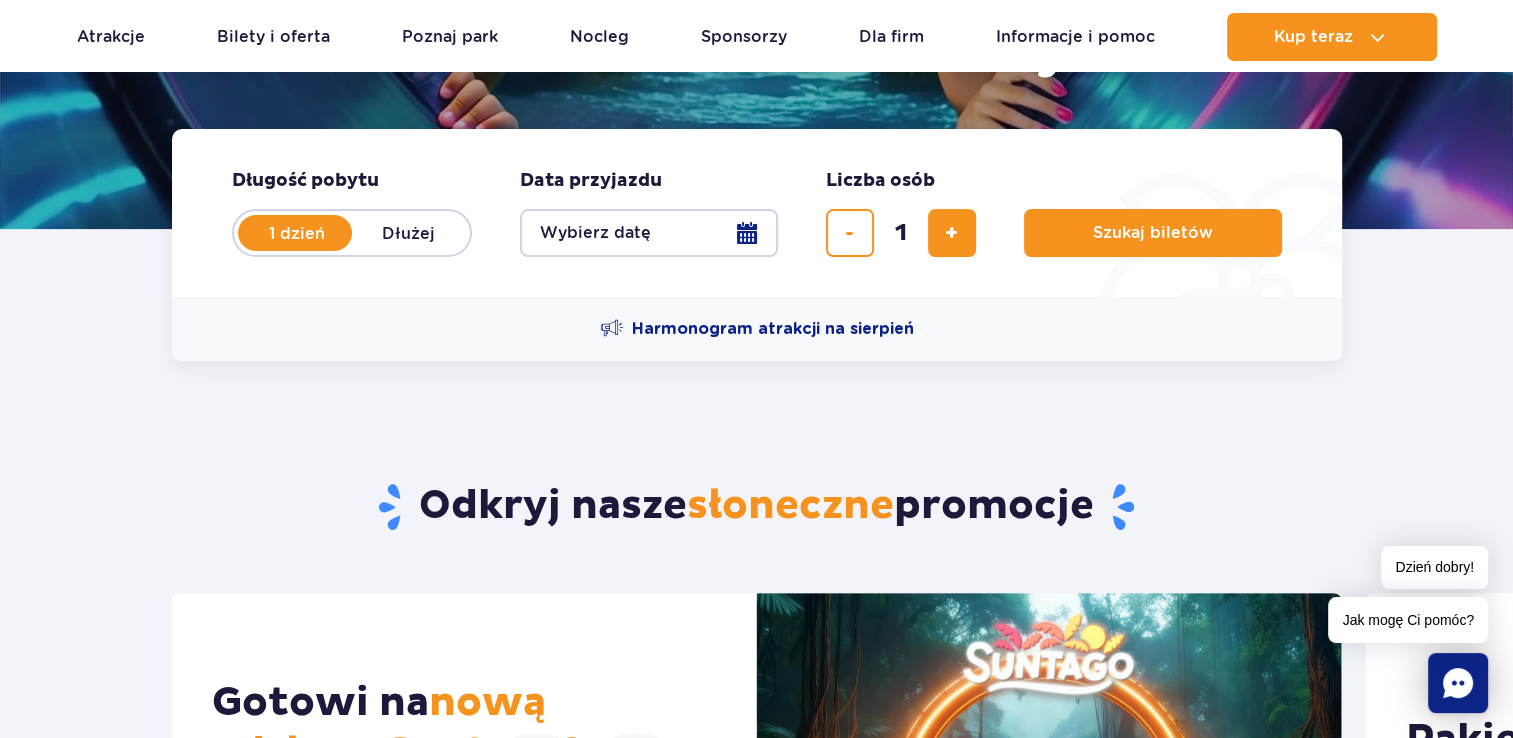 click on "Wybierz datę" at bounding box center (649, 233) 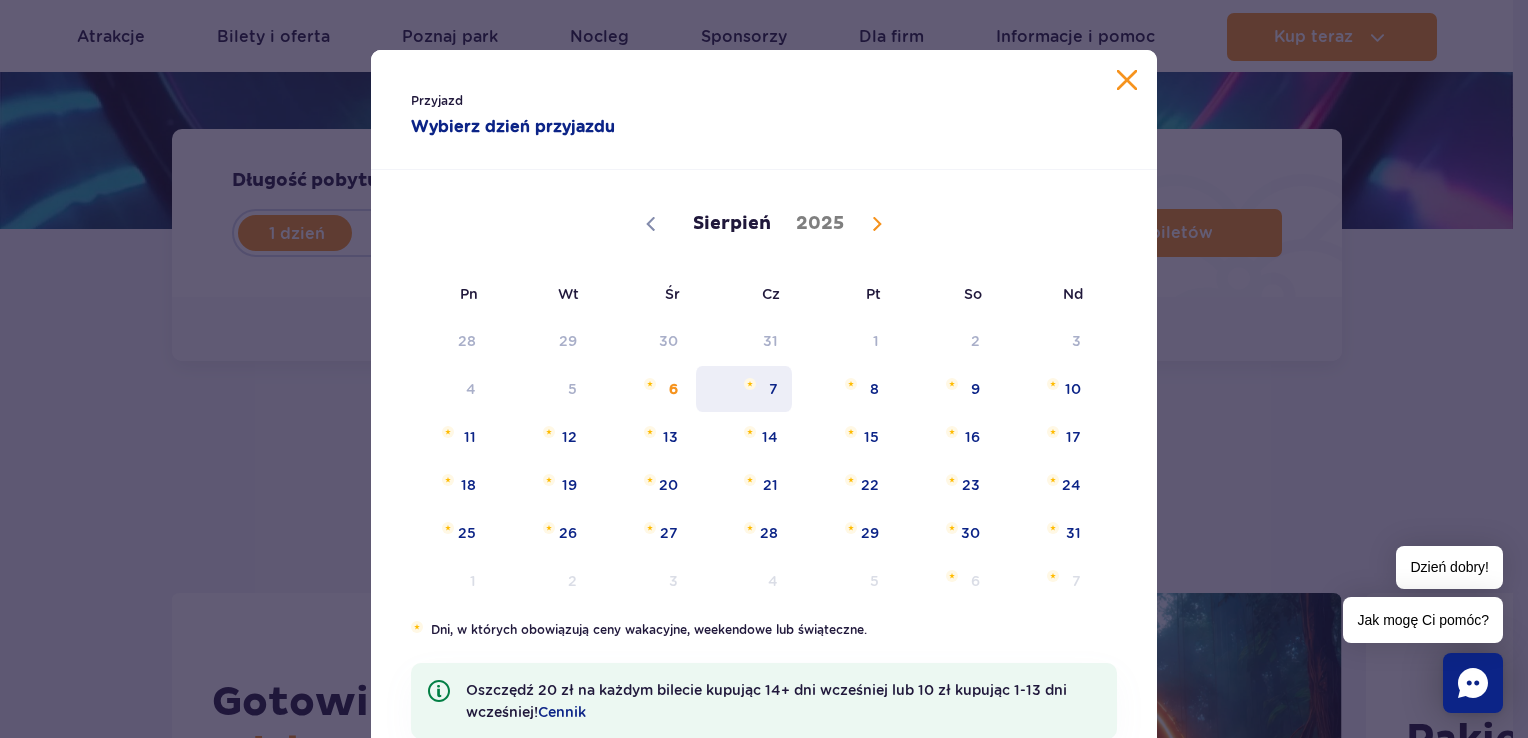 click on "7" at bounding box center [744, 389] 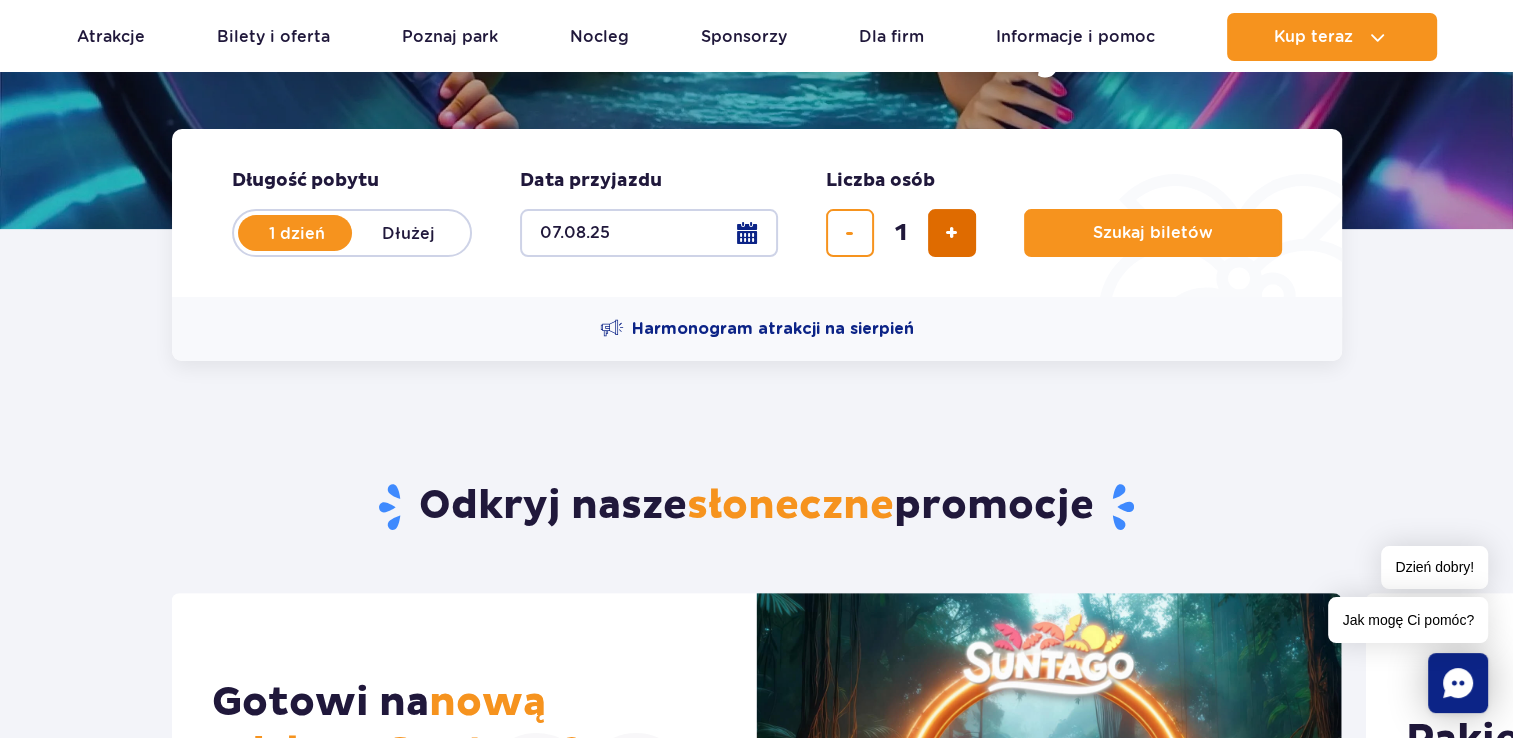 click at bounding box center (951, 233) 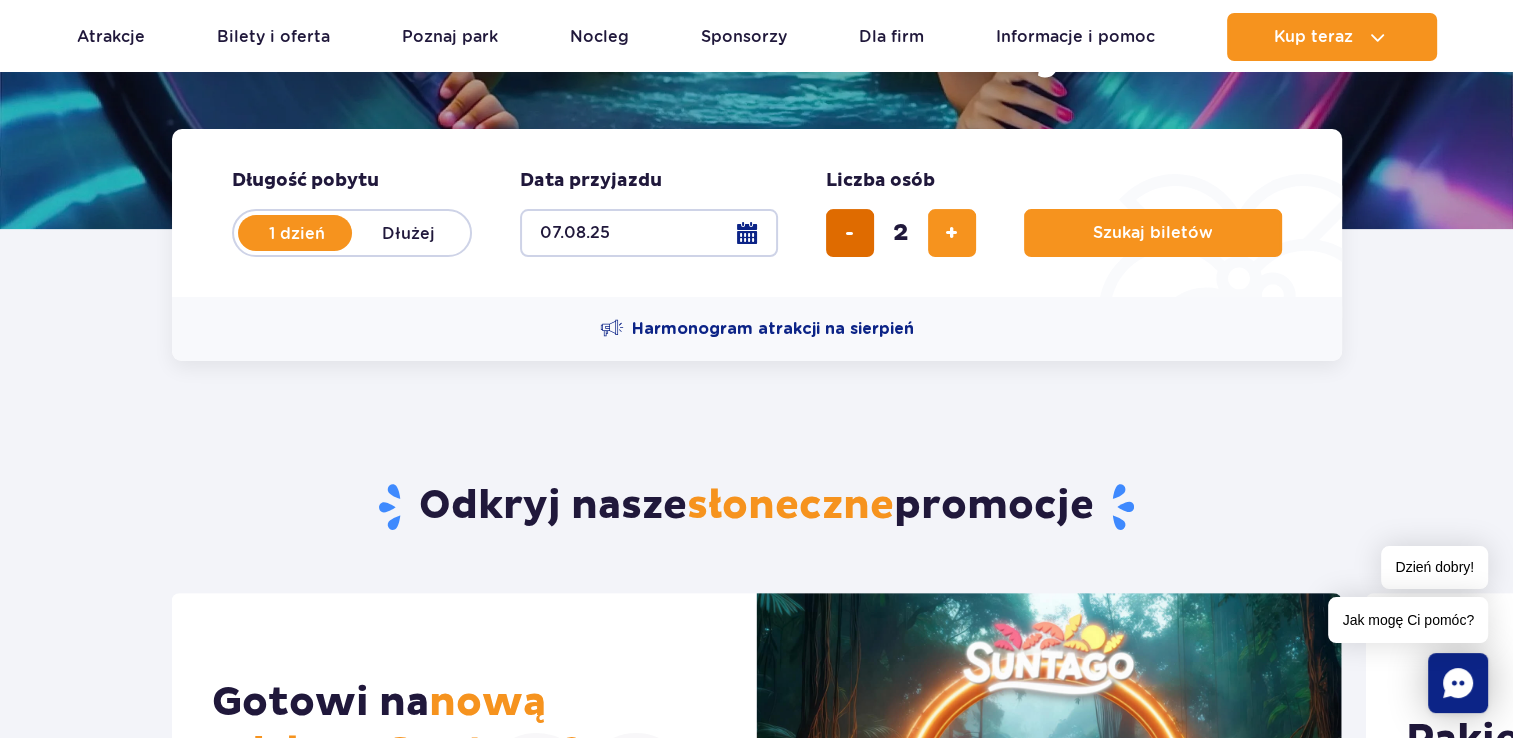 click at bounding box center [850, 233] 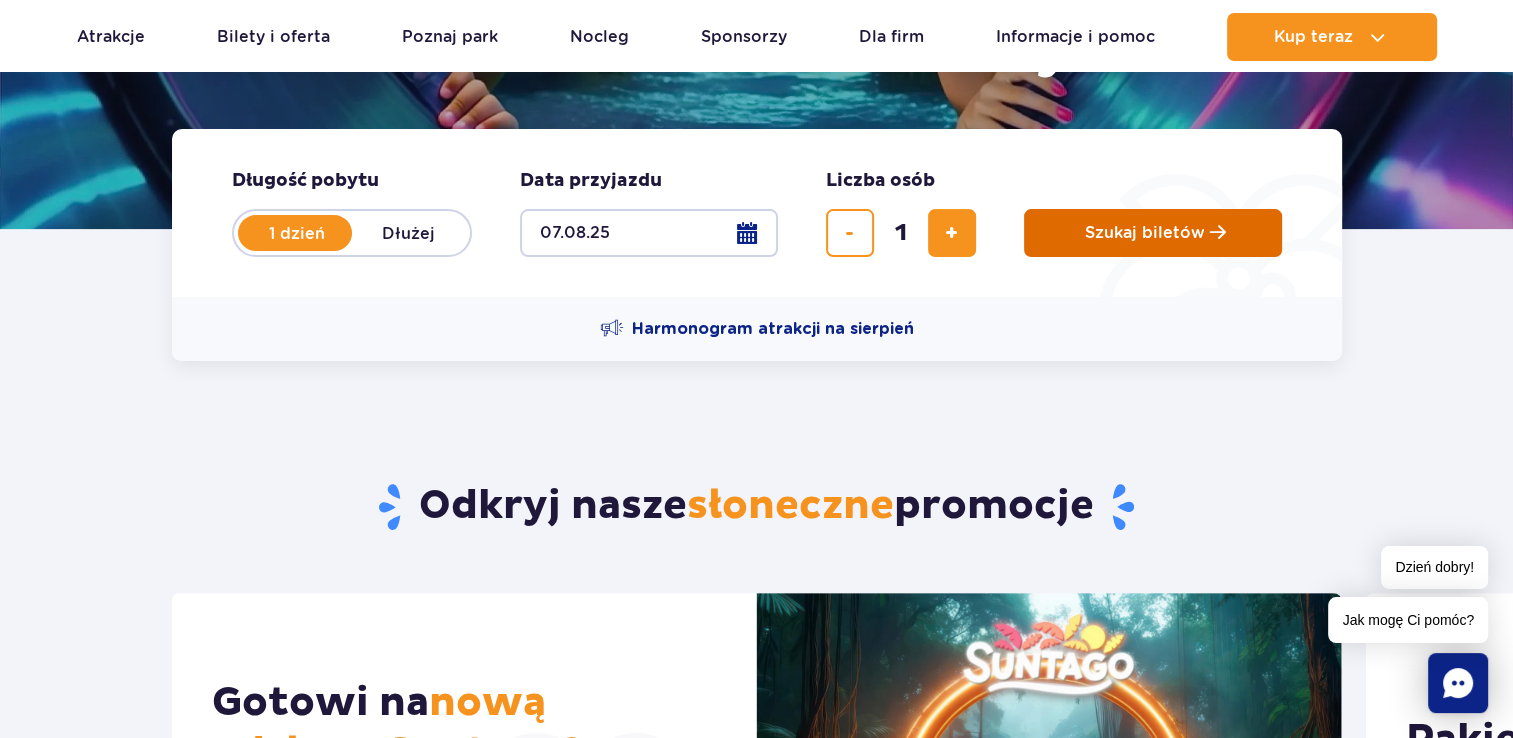 click on "Szukaj biletów" at bounding box center [1153, 233] 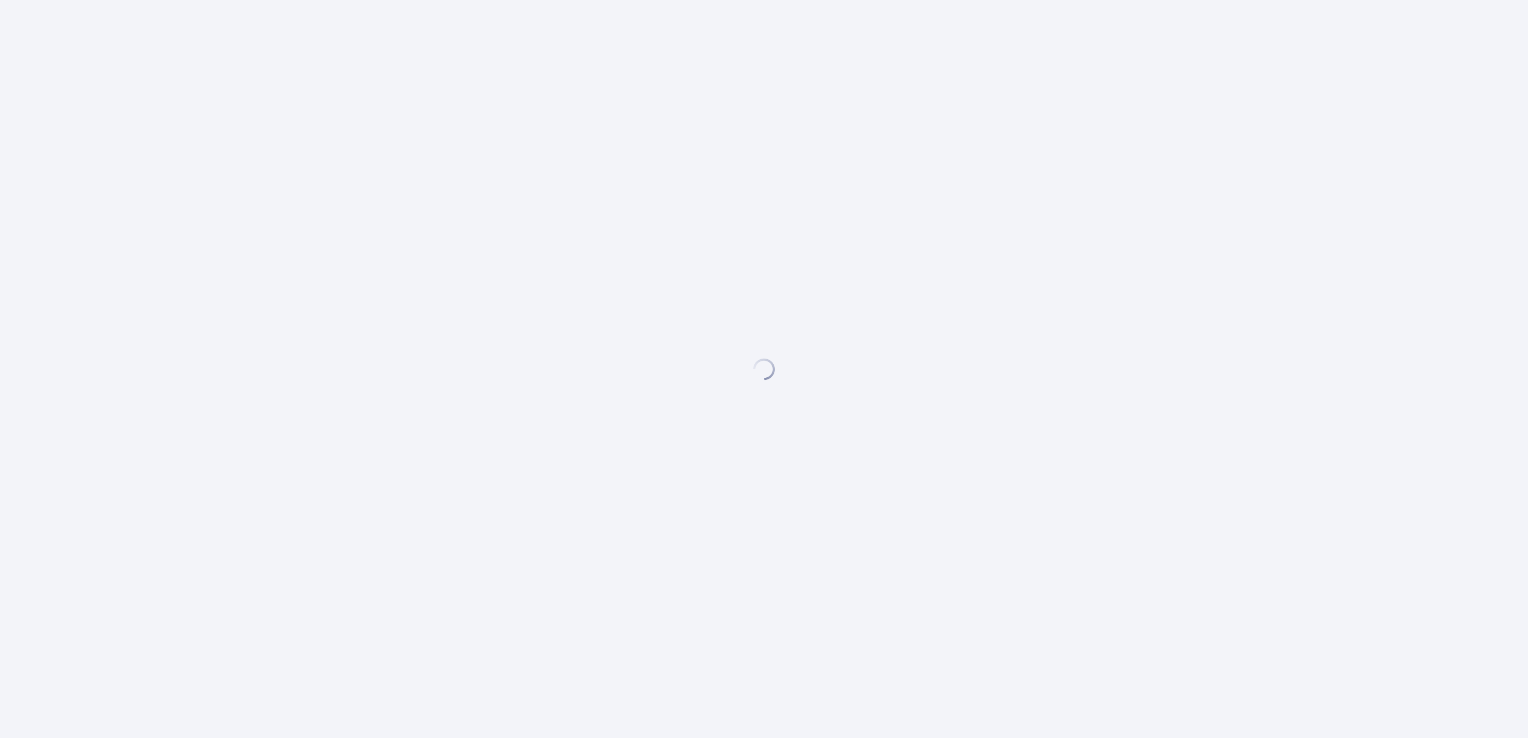 scroll, scrollTop: 0, scrollLeft: 0, axis: both 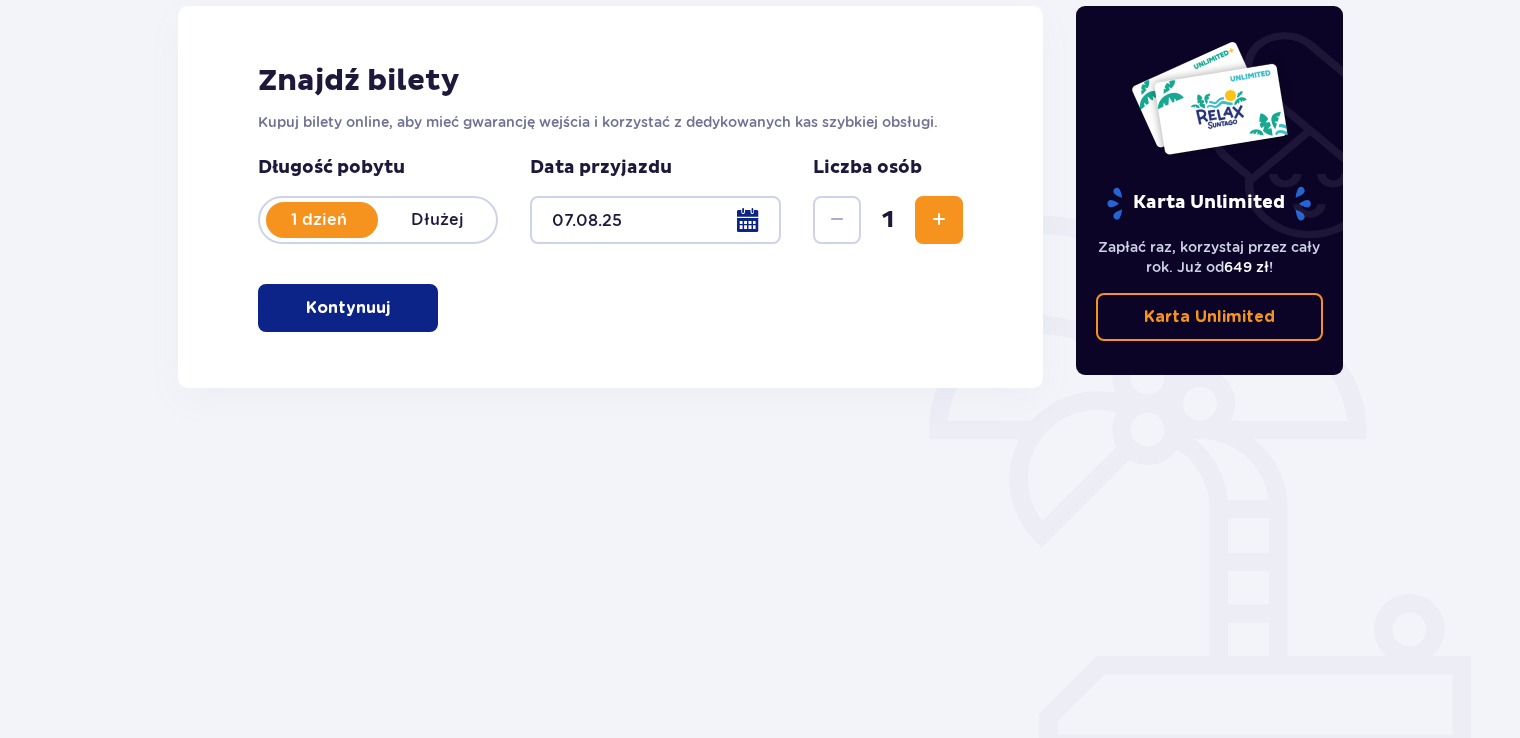 click at bounding box center [394, 308] 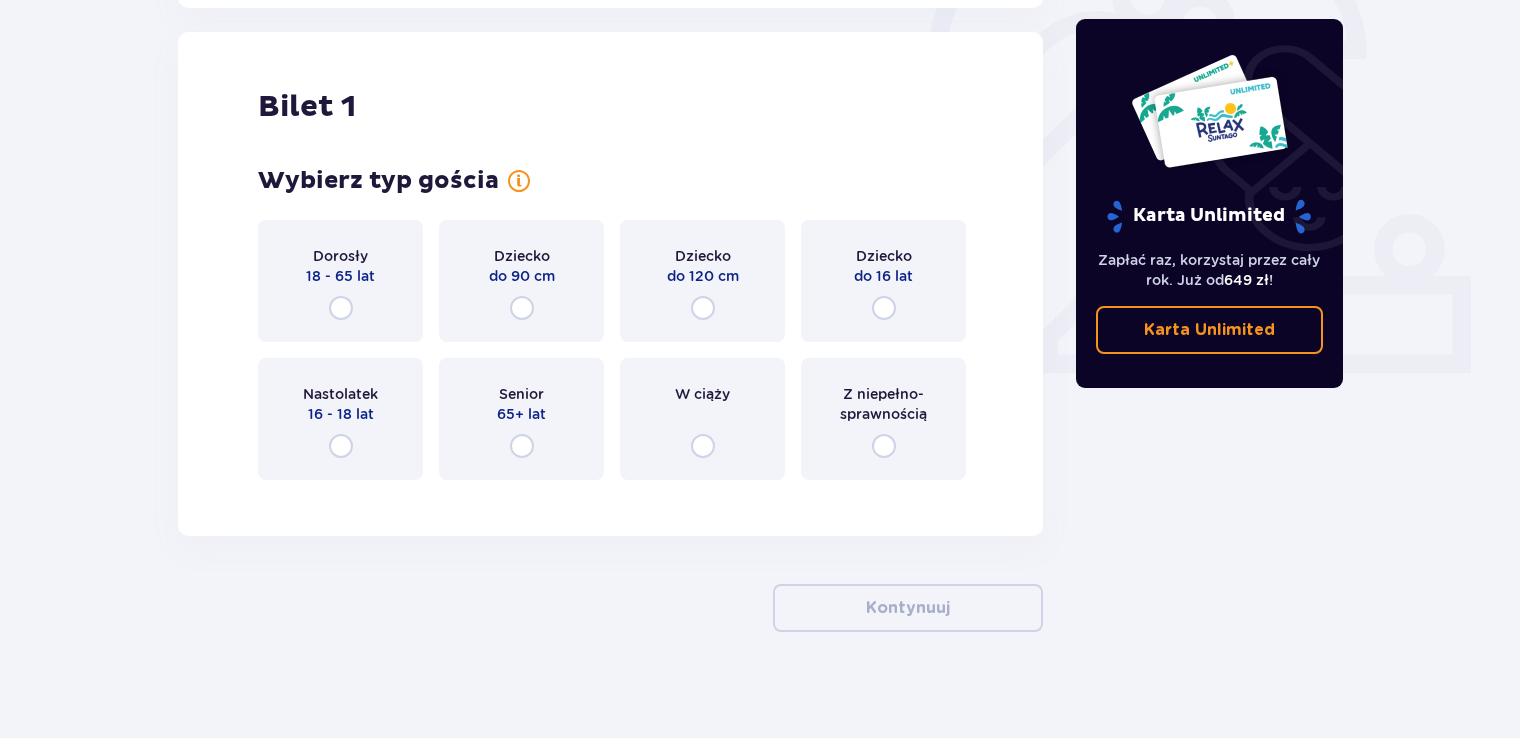 scroll, scrollTop: 668, scrollLeft: 0, axis: vertical 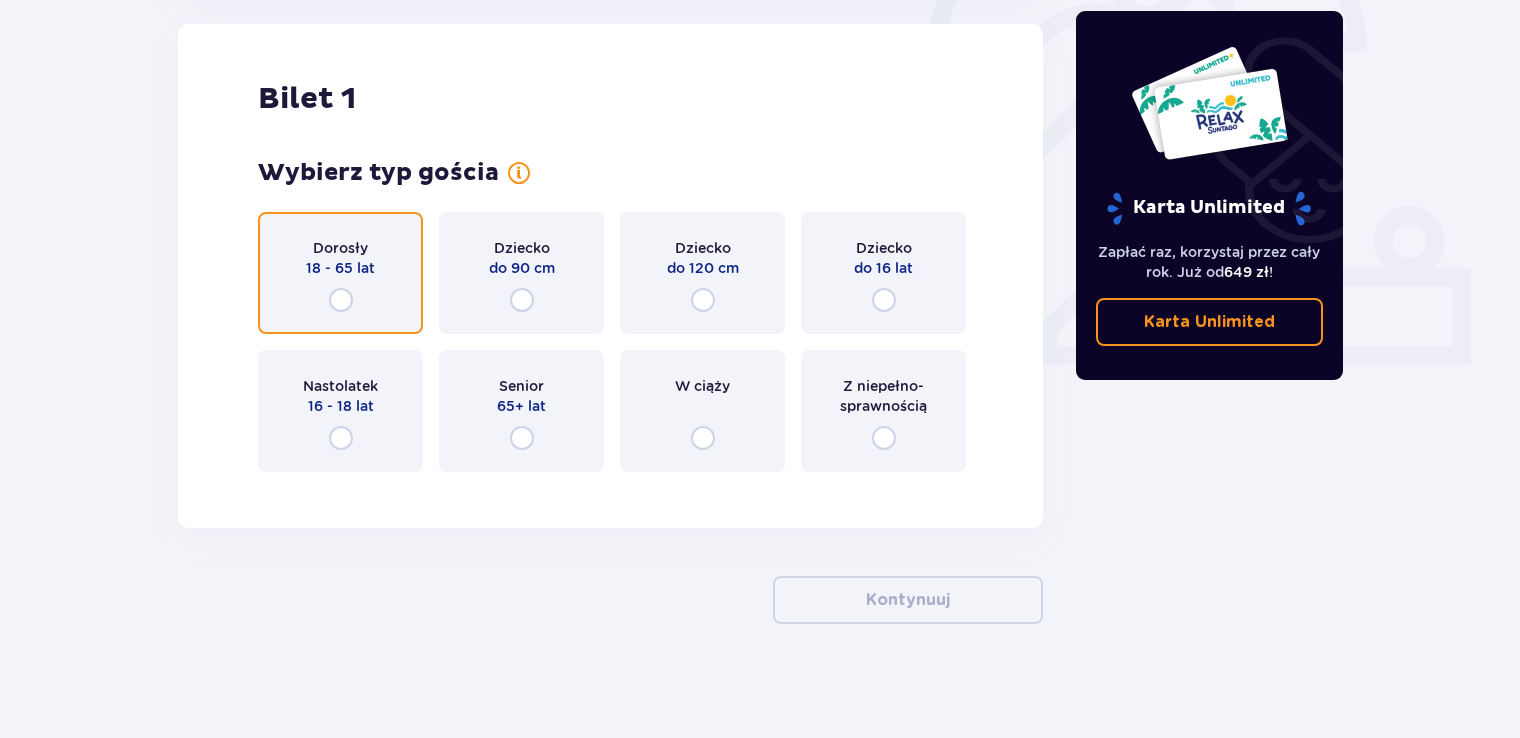 click at bounding box center [341, 300] 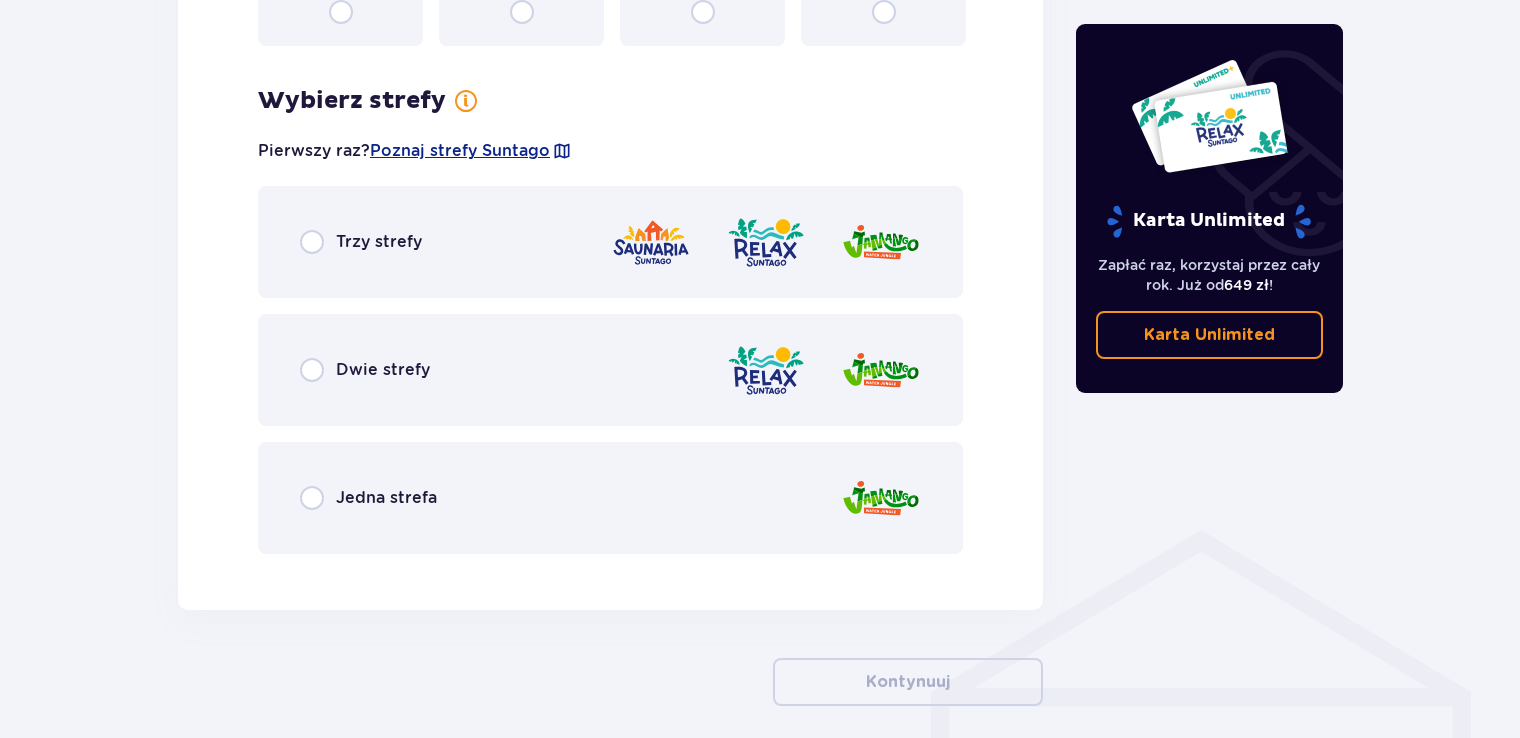 scroll, scrollTop: 1156, scrollLeft: 0, axis: vertical 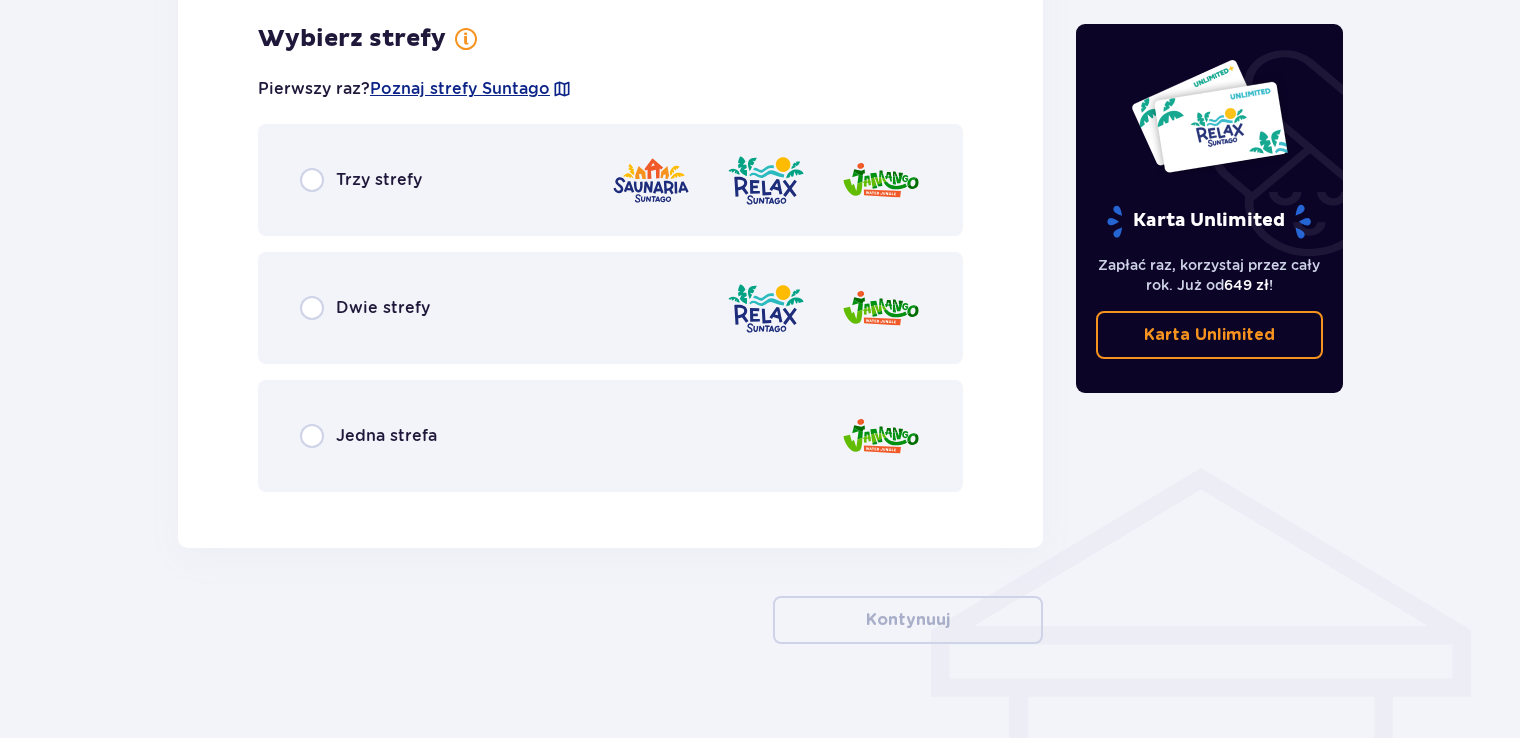 click on "Dwie strefy" at bounding box center [610, 308] 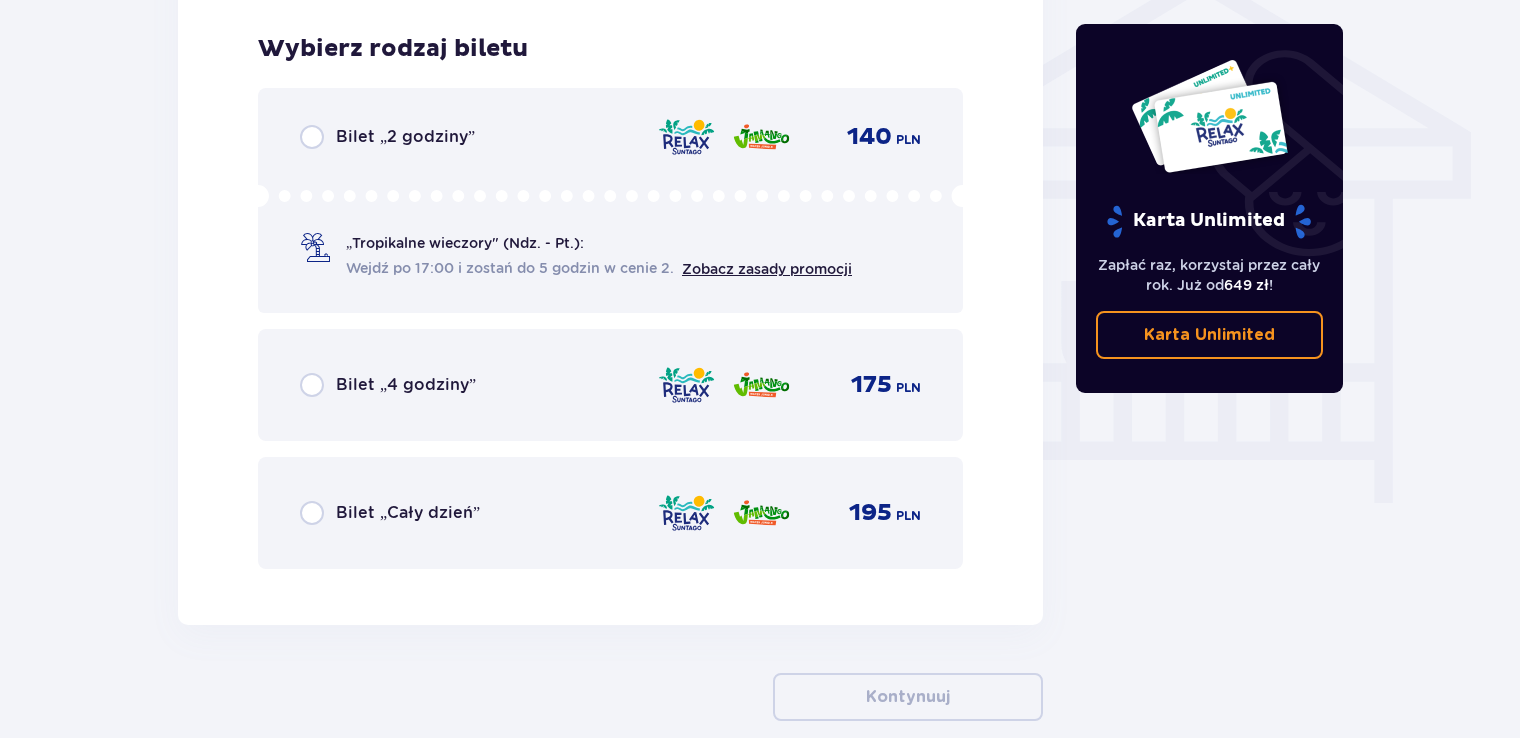 scroll, scrollTop: 1664, scrollLeft: 0, axis: vertical 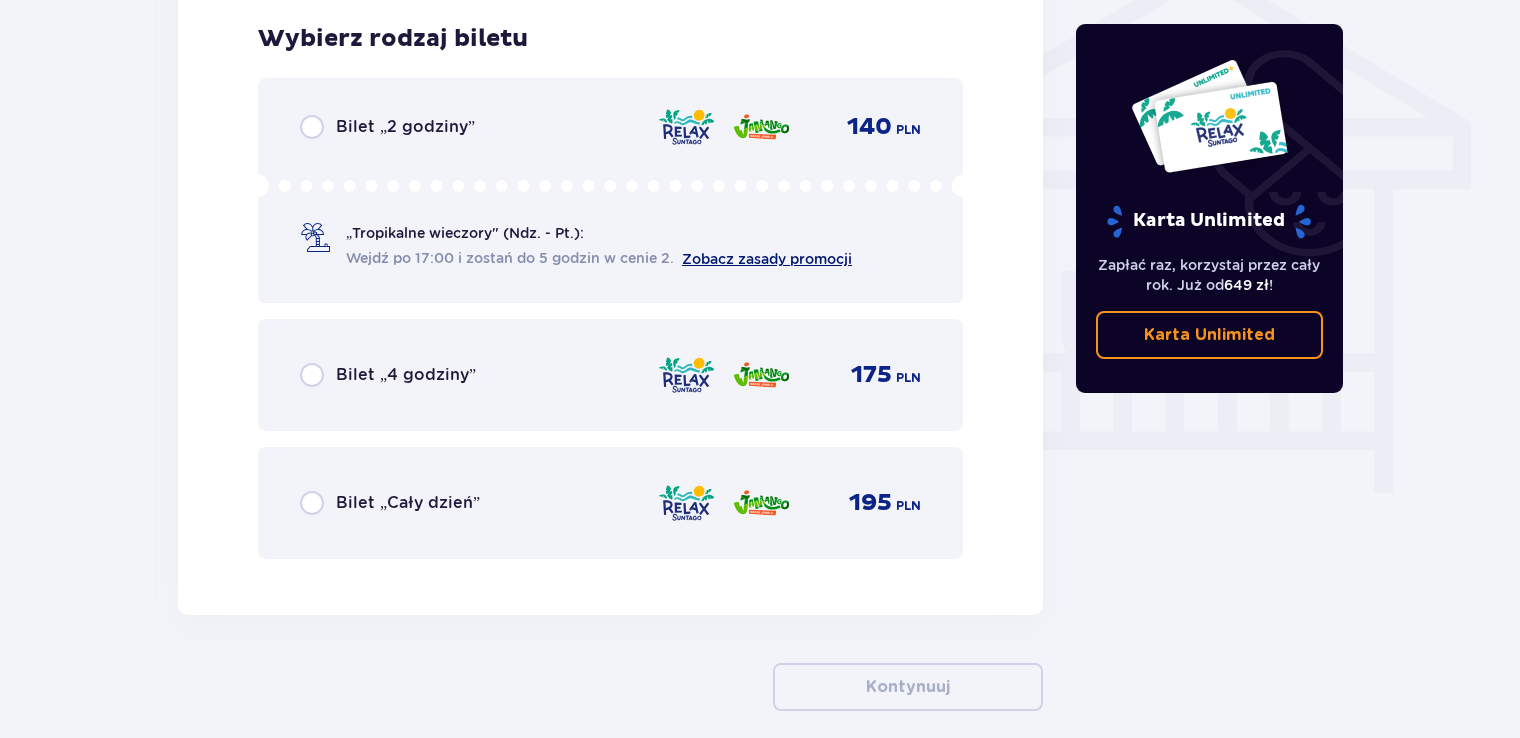 click on "Zobacz zasady promocji" at bounding box center [767, 259] 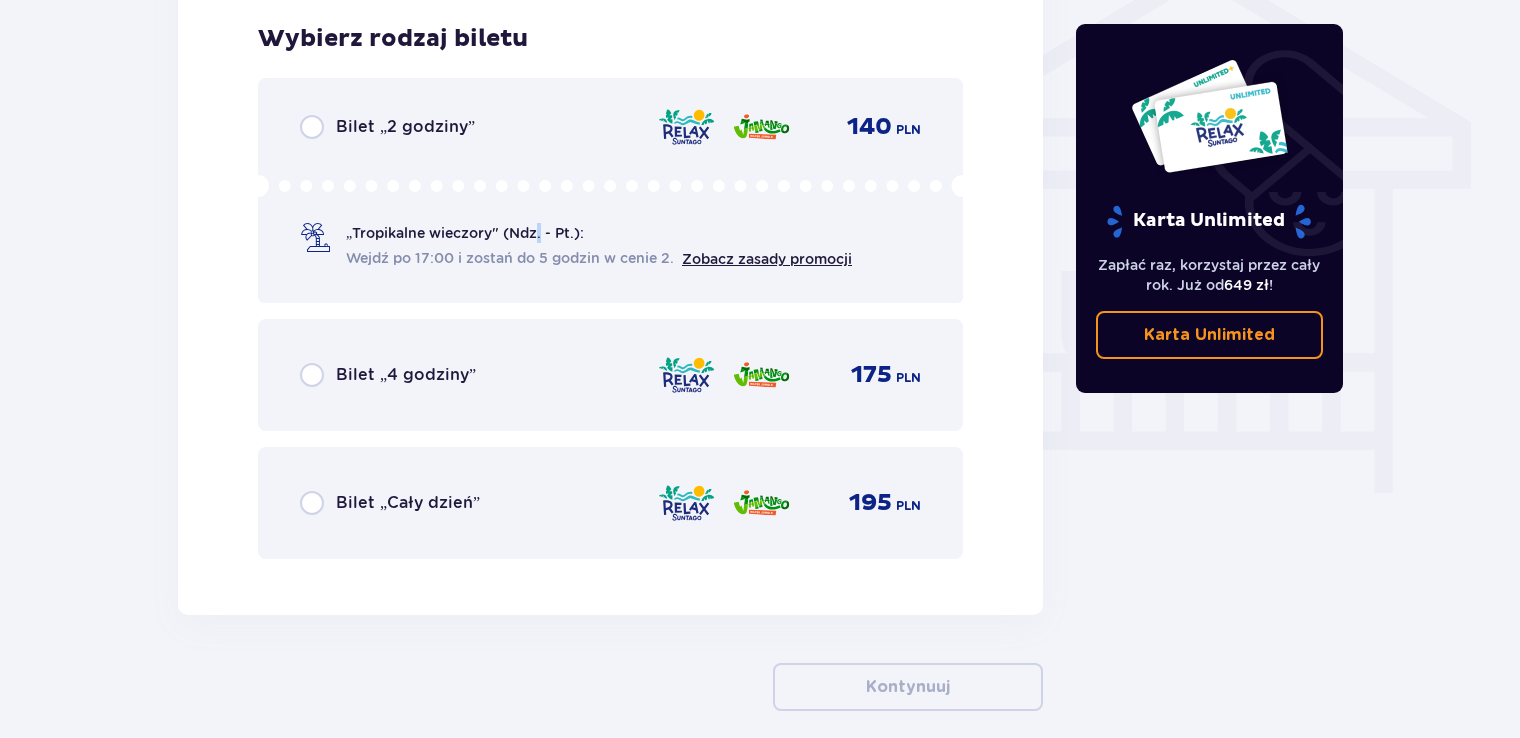 click on "„Tropikalne wieczory" (Ndz. - Pt.):" at bounding box center [465, 233] 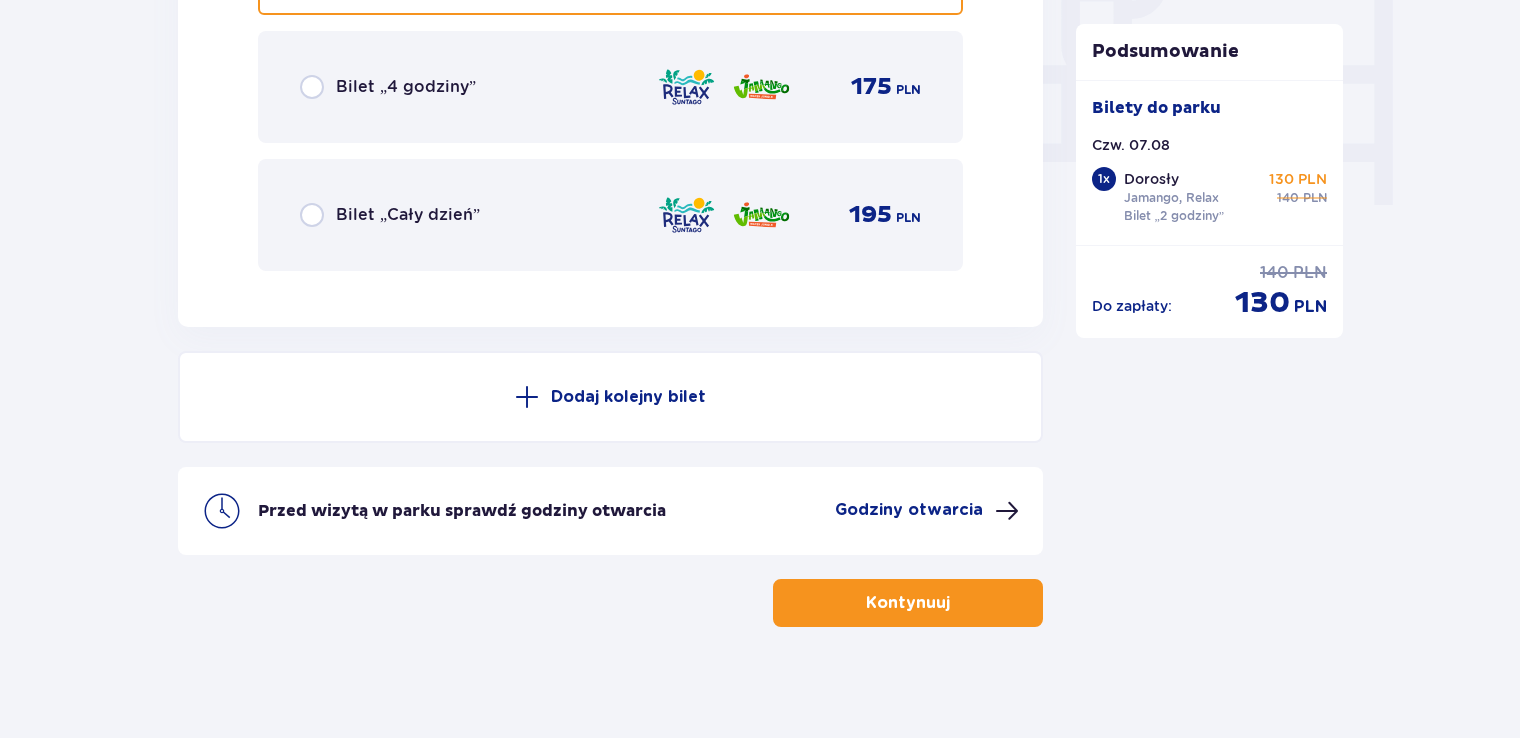 scroll, scrollTop: 1959, scrollLeft: 0, axis: vertical 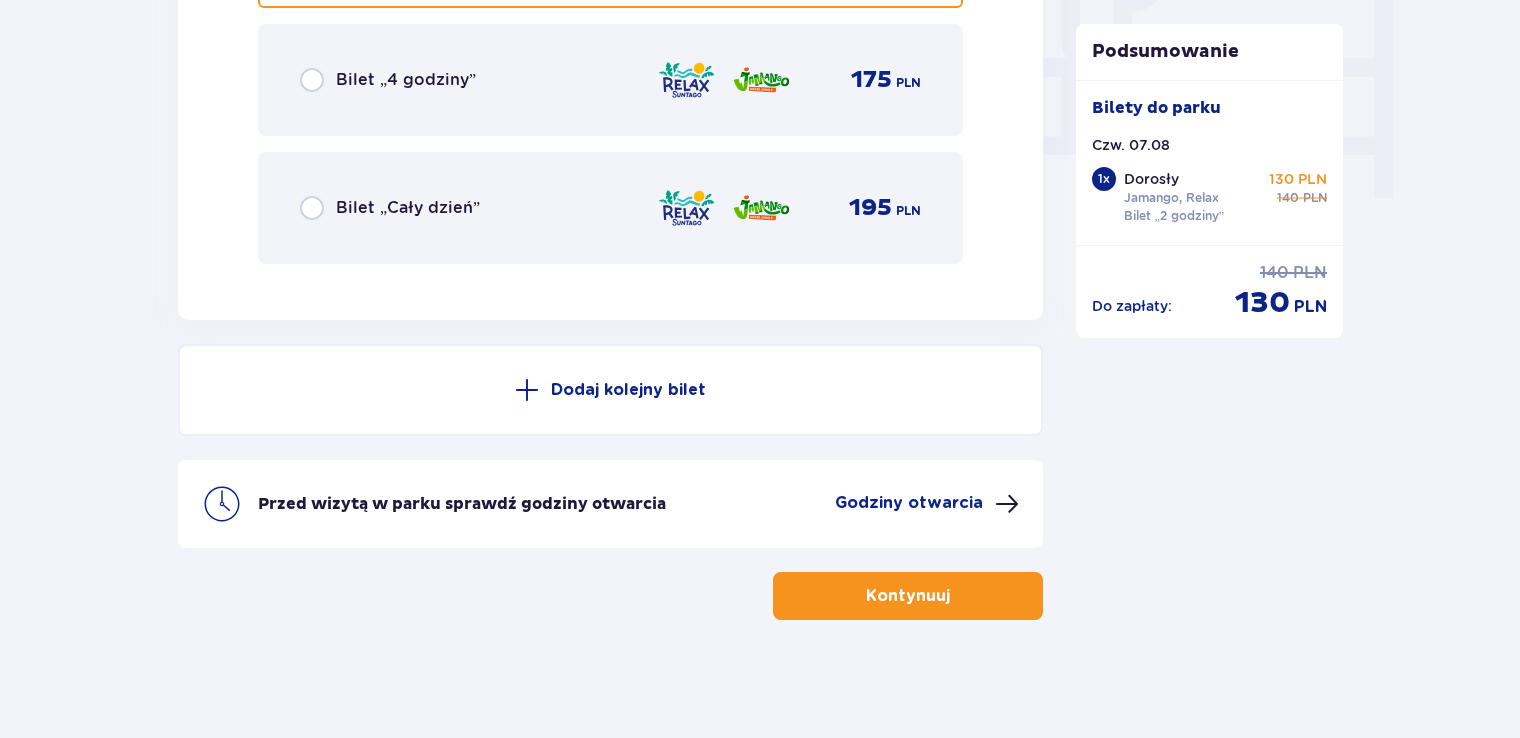 click on "Kontynuuj" at bounding box center [908, 596] 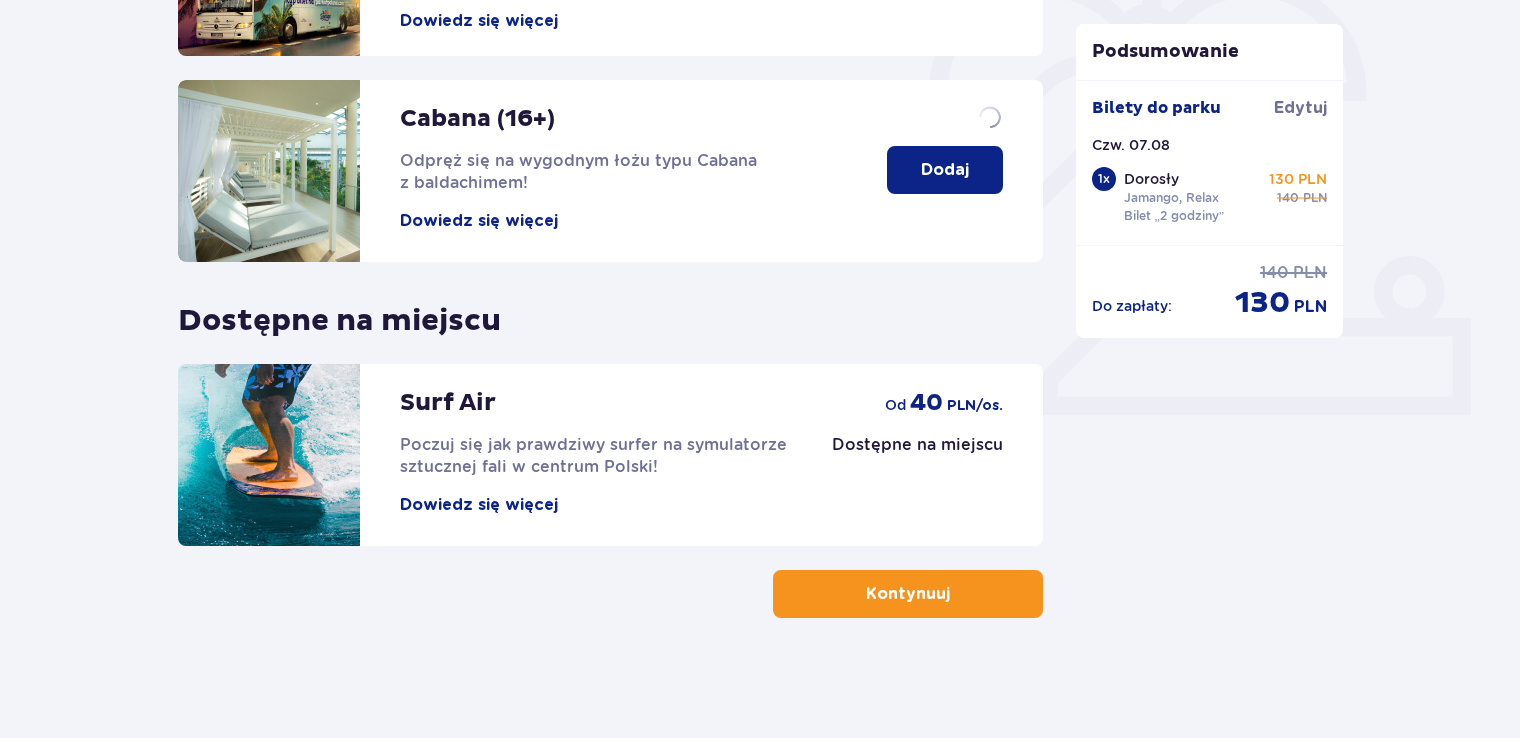 scroll, scrollTop: 0, scrollLeft: 0, axis: both 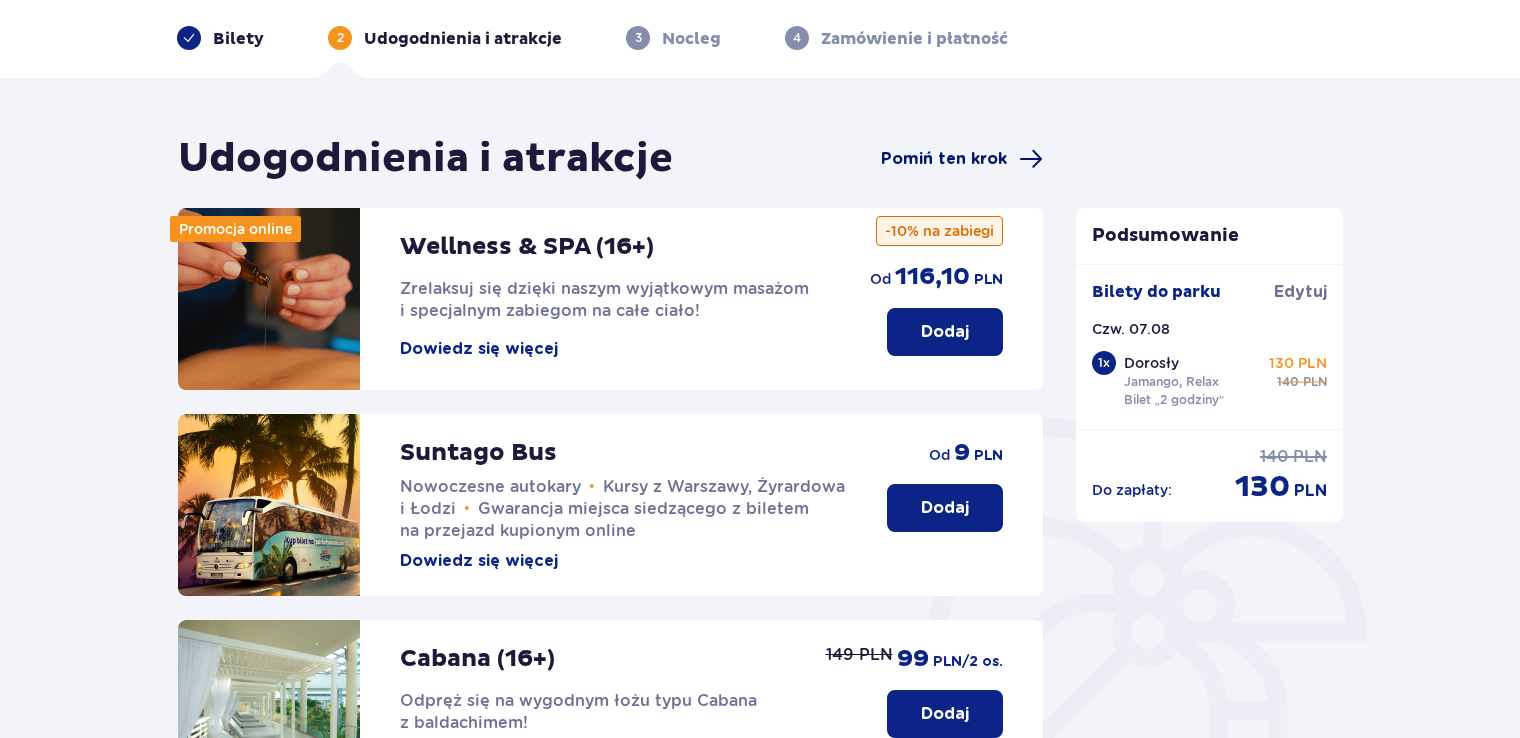 click on "Pomiń ten krok" at bounding box center [944, 159] 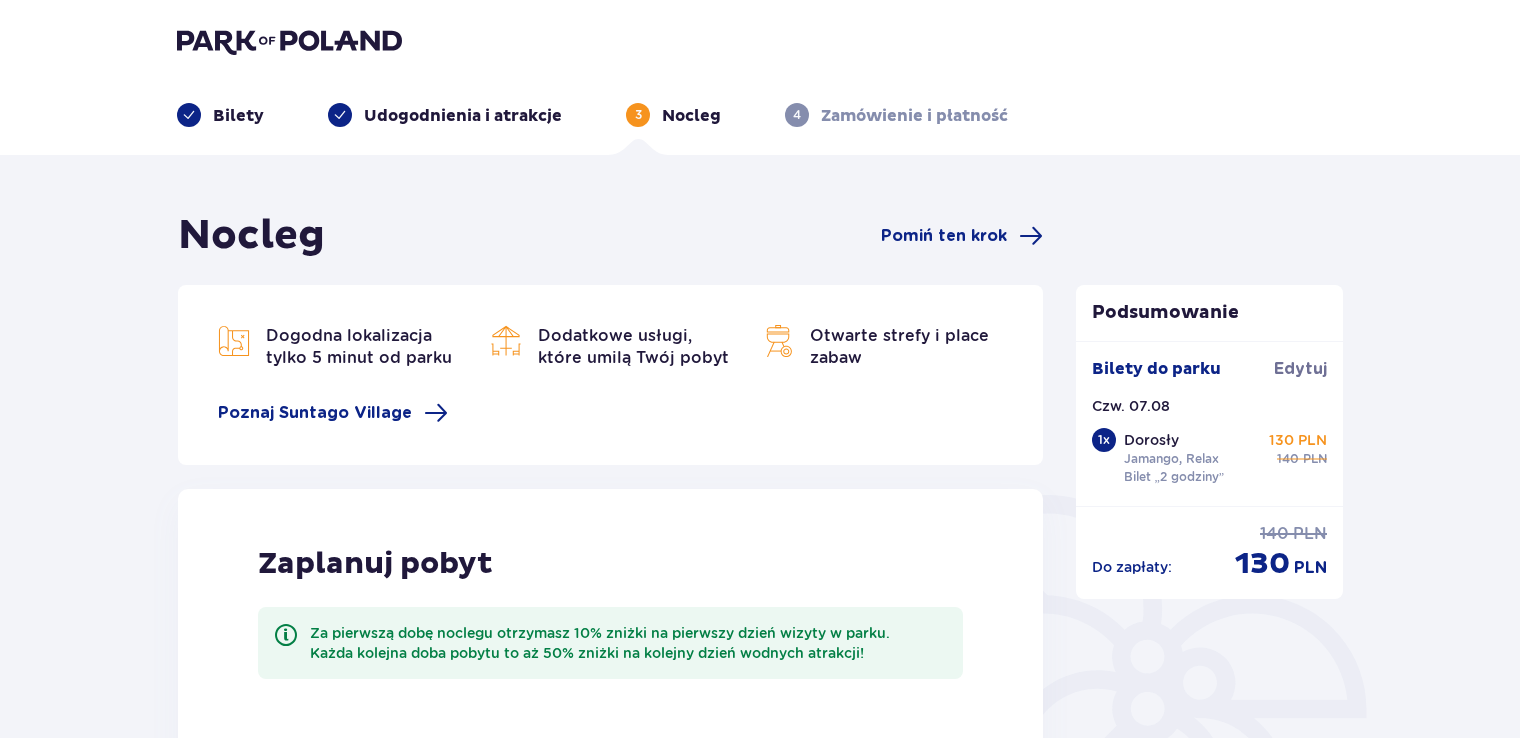 scroll, scrollTop: 0, scrollLeft: 0, axis: both 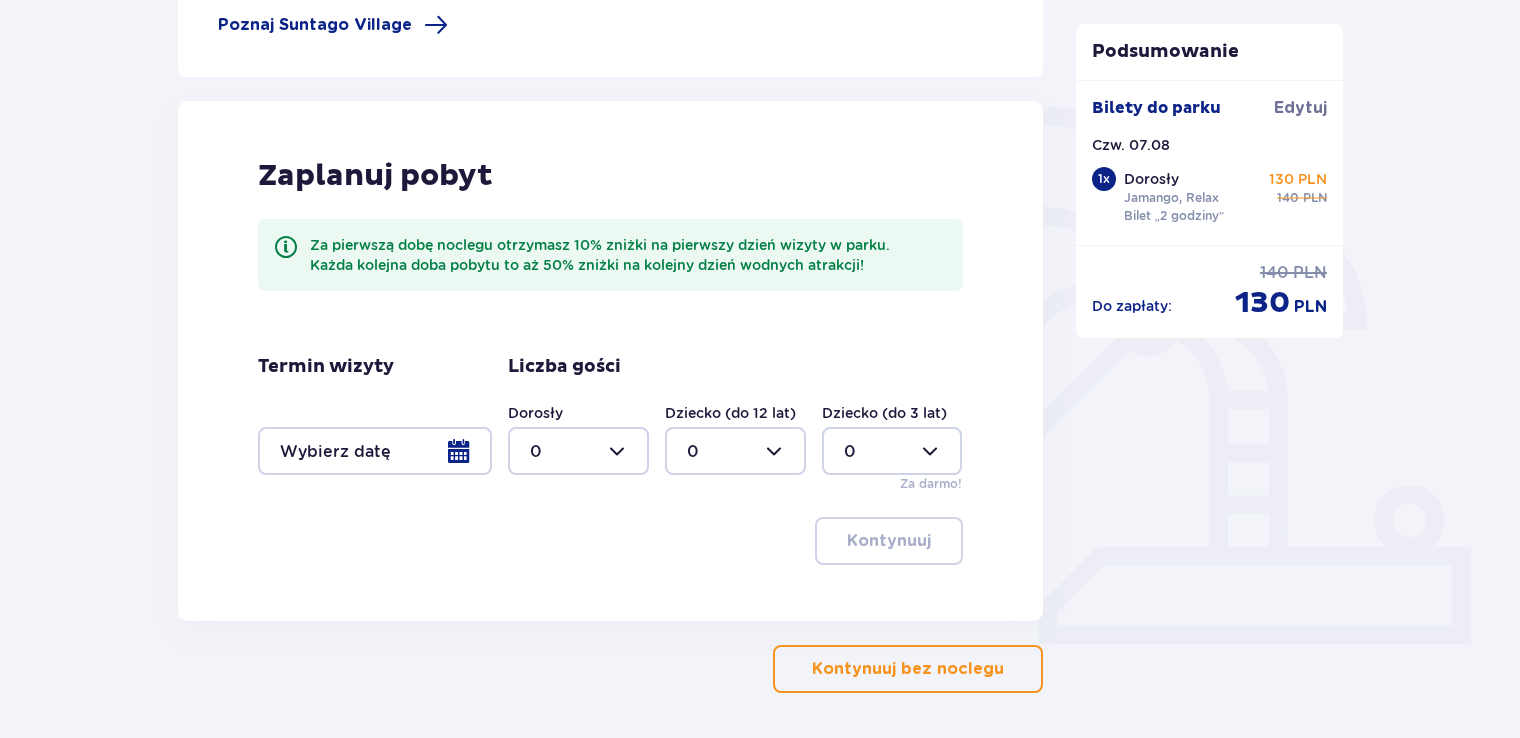click on "Kontynuuj bez noclegu" at bounding box center [908, 669] 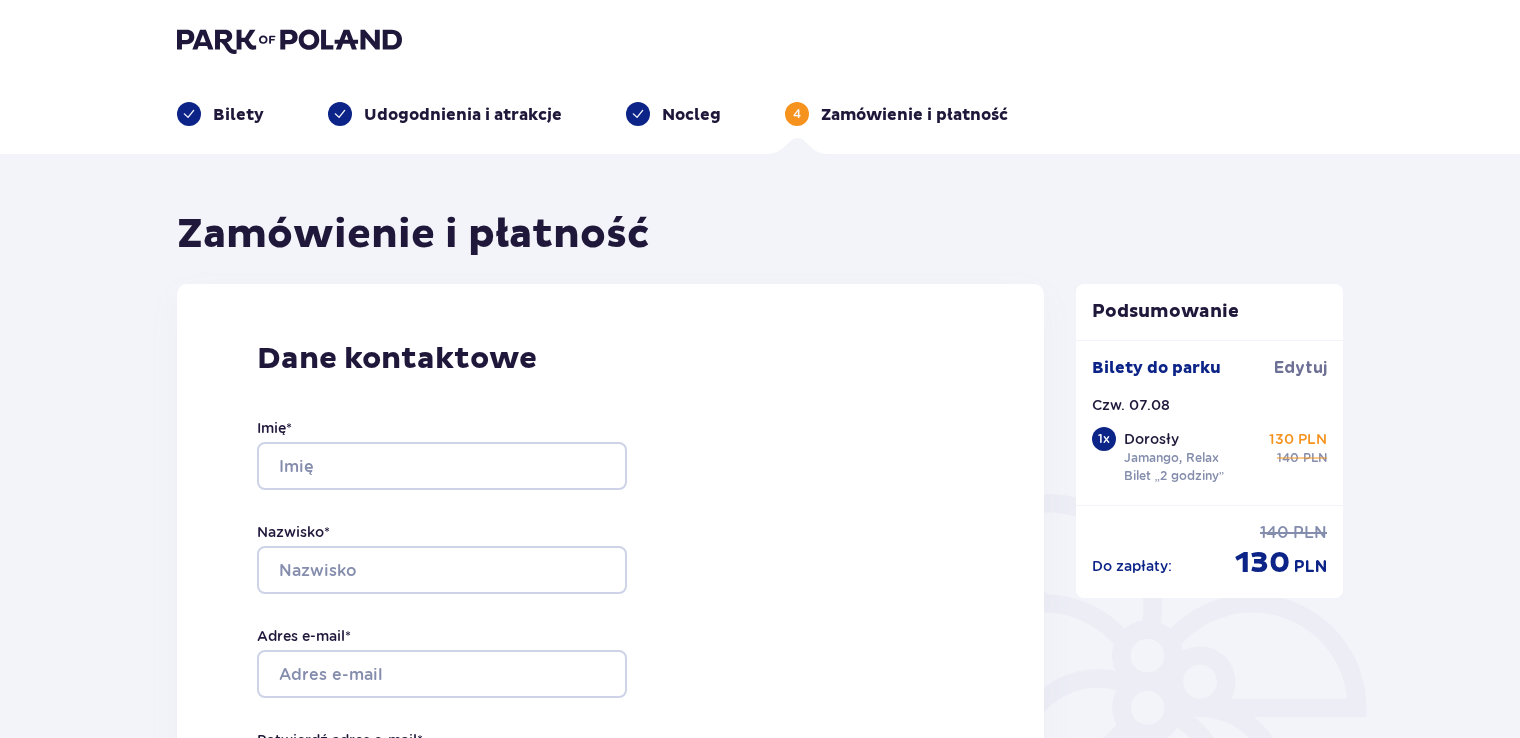 scroll, scrollTop: 0, scrollLeft: 0, axis: both 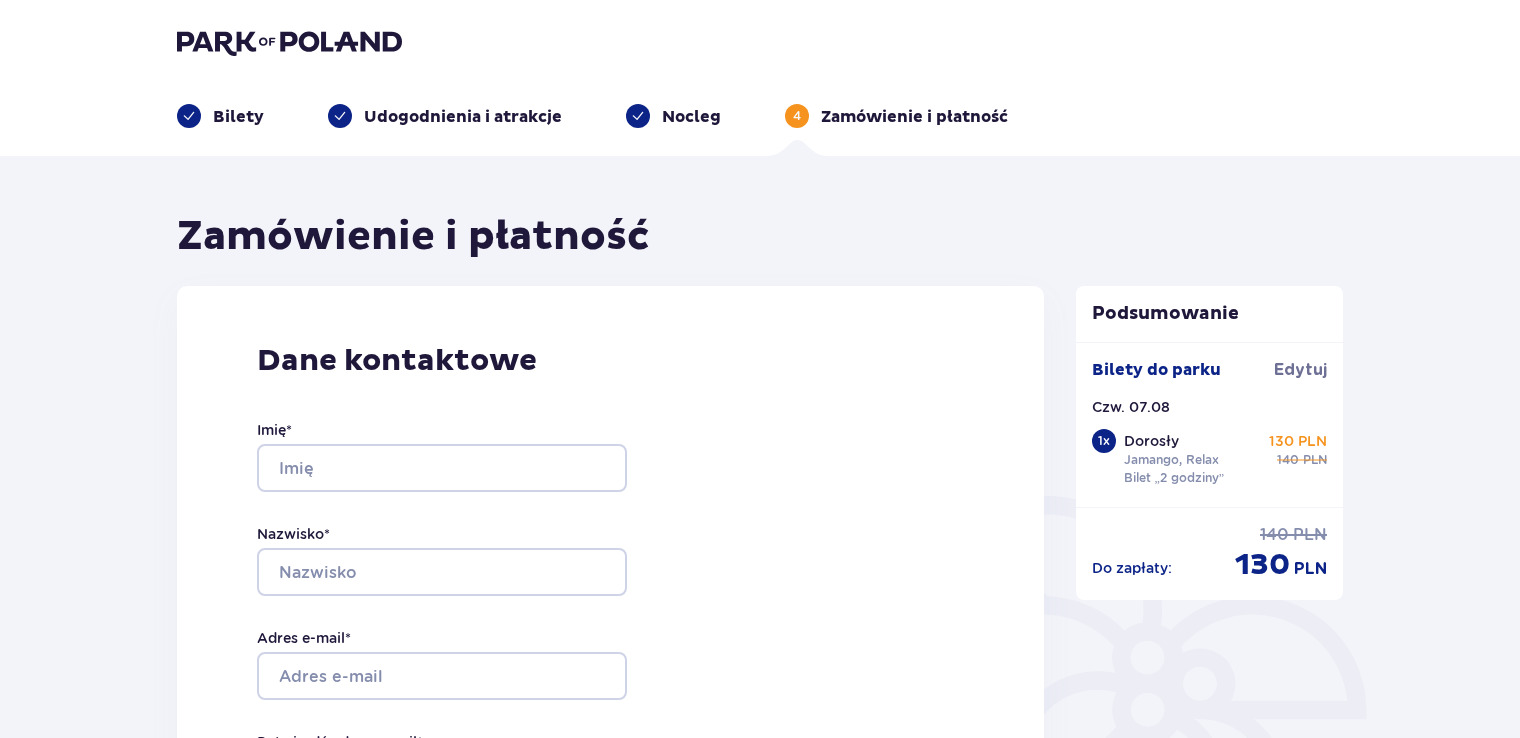 click on "Bilet „2 godziny”" at bounding box center (1174, 478) 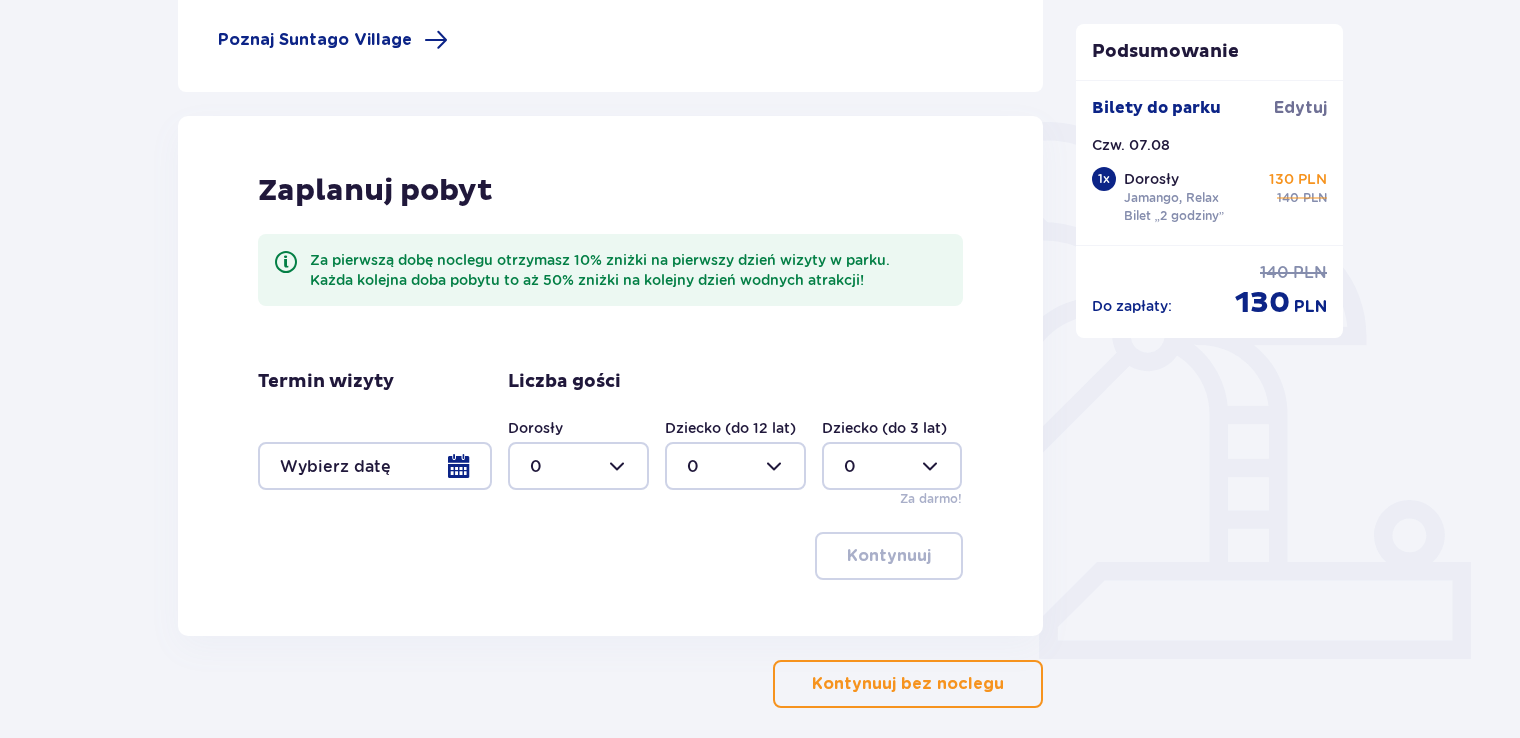 scroll, scrollTop: 389, scrollLeft: 0, axis: vertical 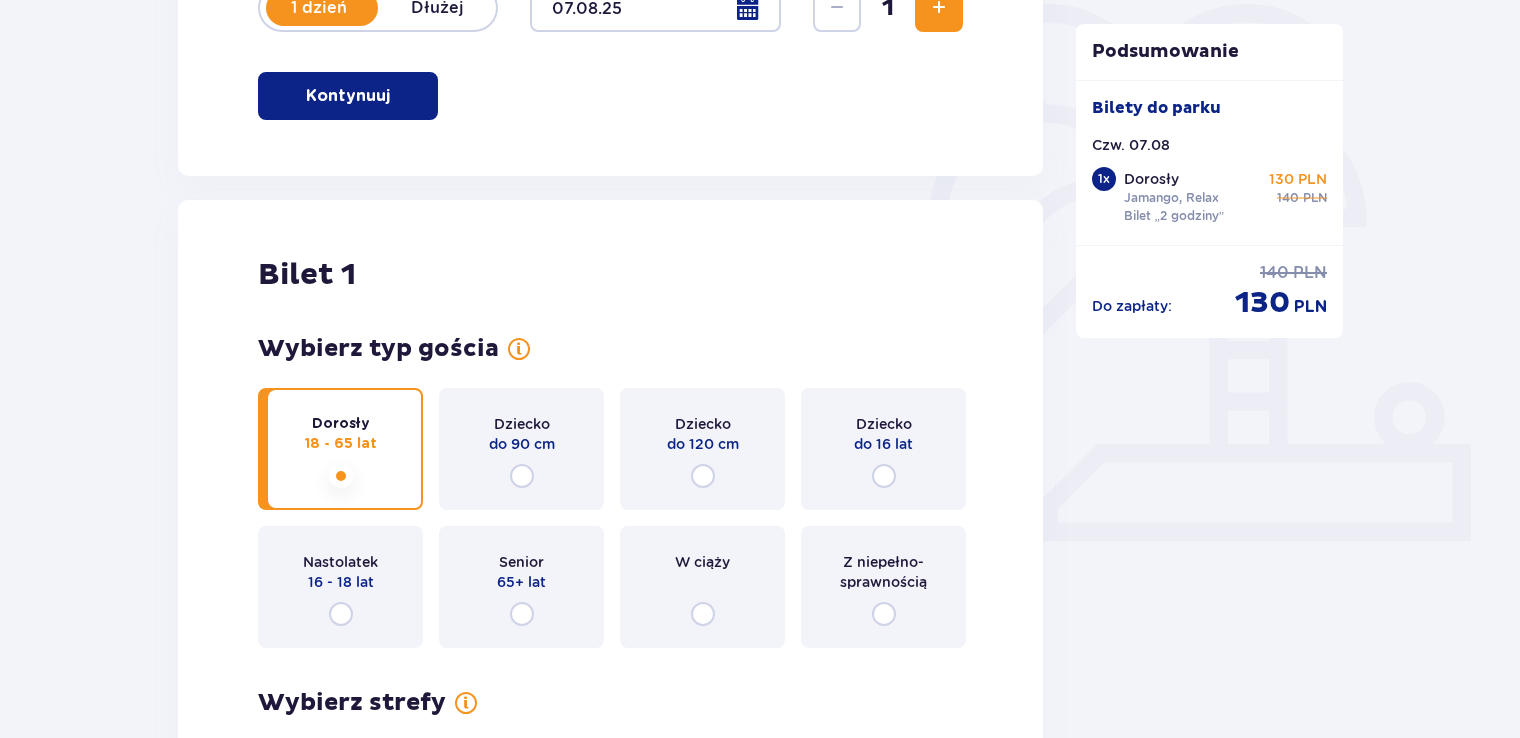 drag, startPoint x: 1524, startPoint y: 239, endPoint x: 1525, endPoint y: 262, distance: 23.021729 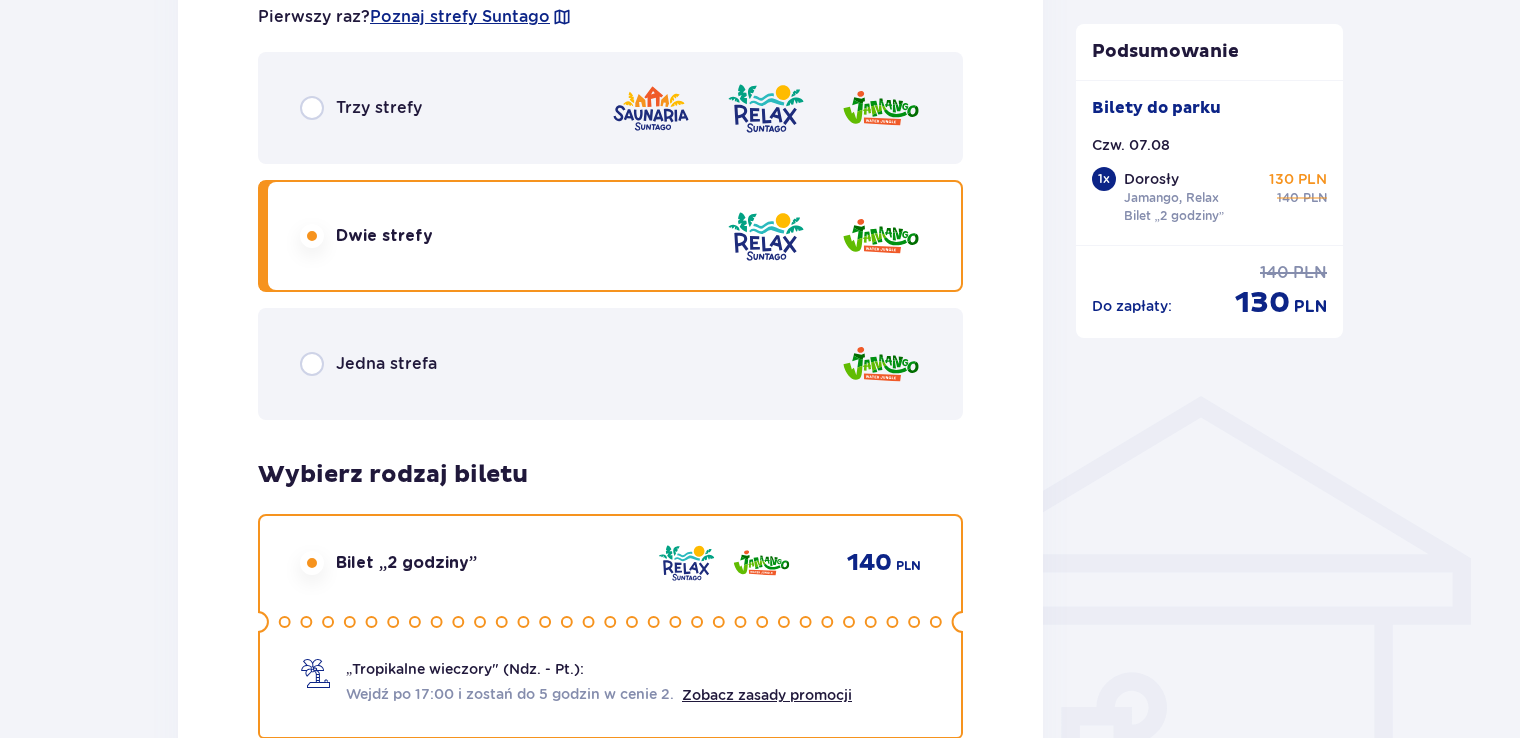 scroll, scrollTop: 1160, scrollLeft: 0, axis: vertical 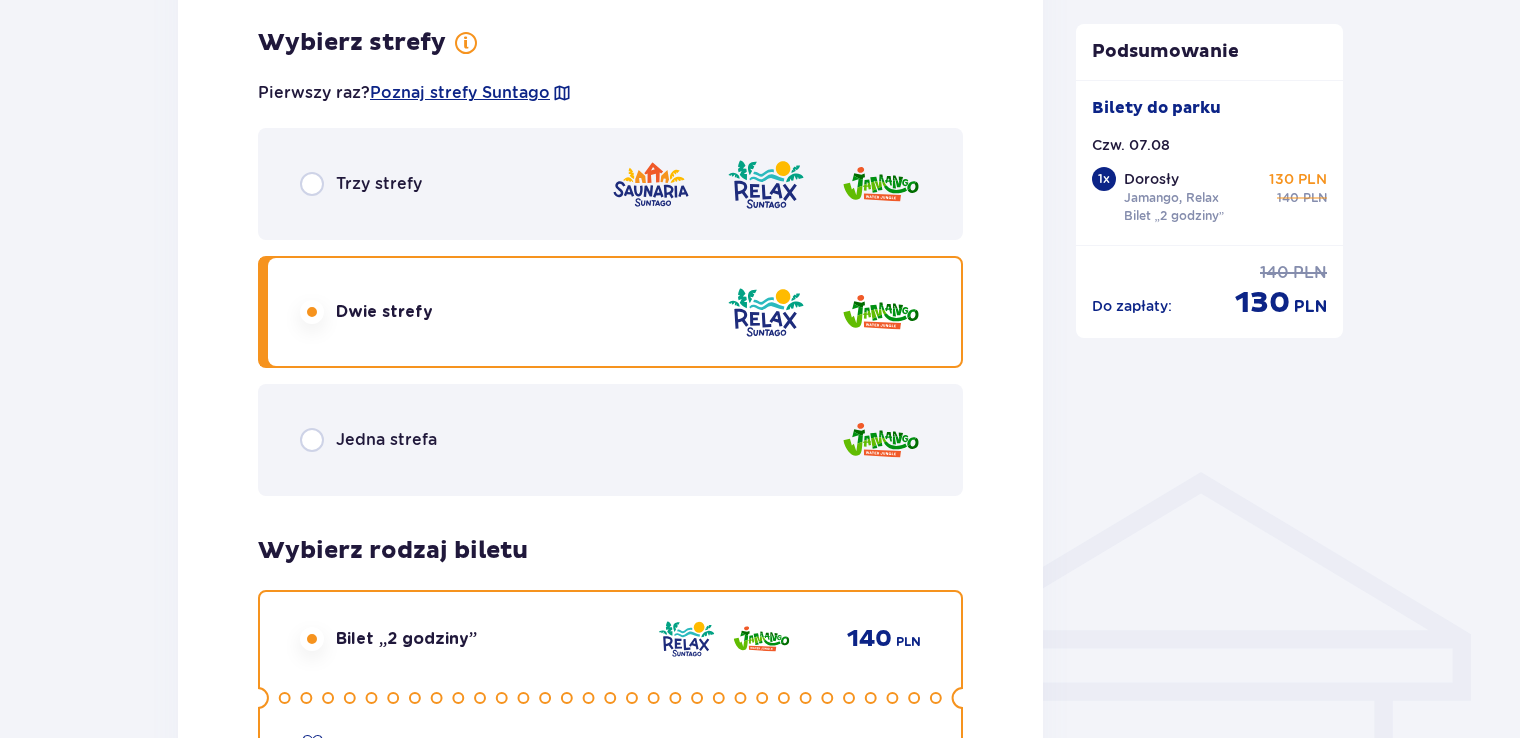 click on "Trzy strefy" at bounding box center [361, 184] 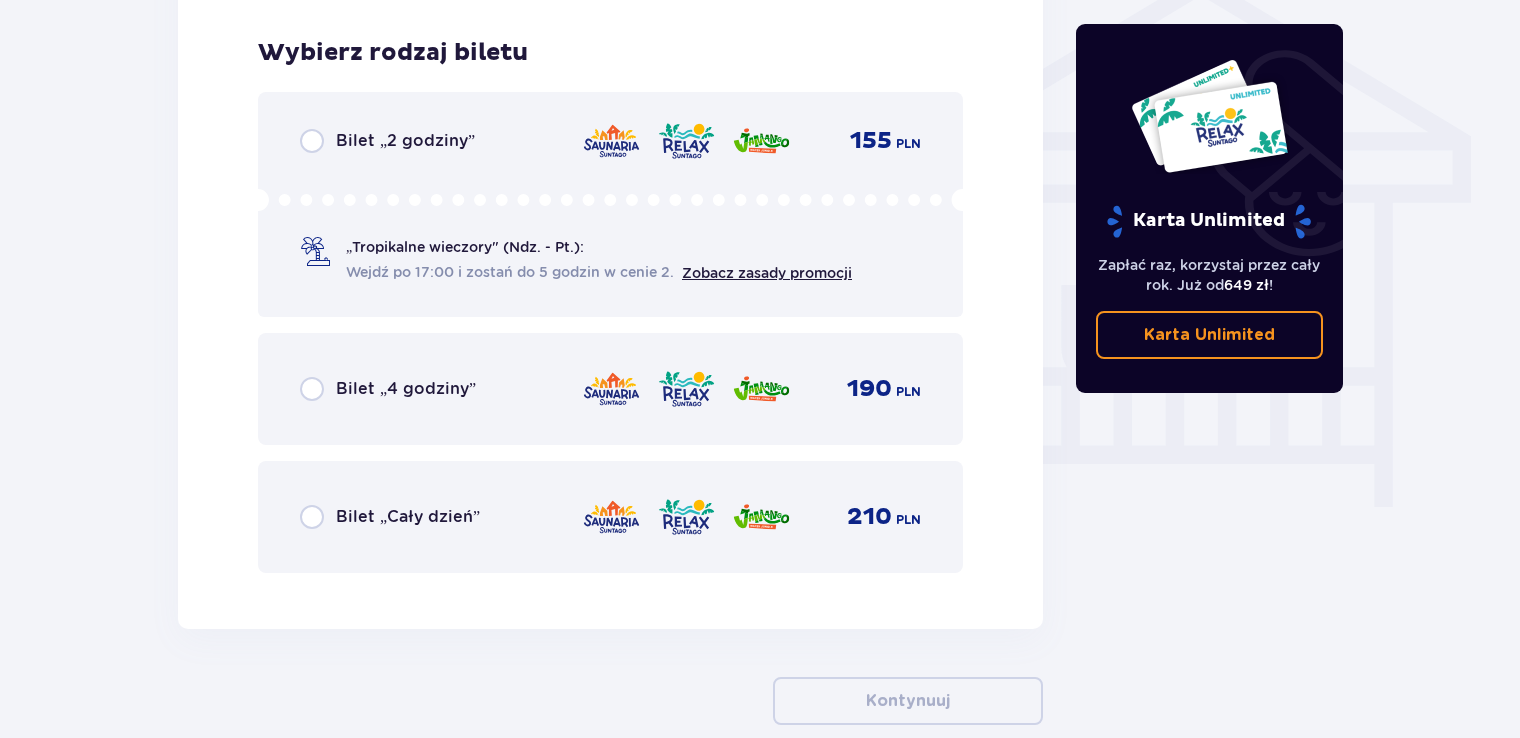 scroll, scrollTop: 1664, scrollLeft: 0, axis: vertical 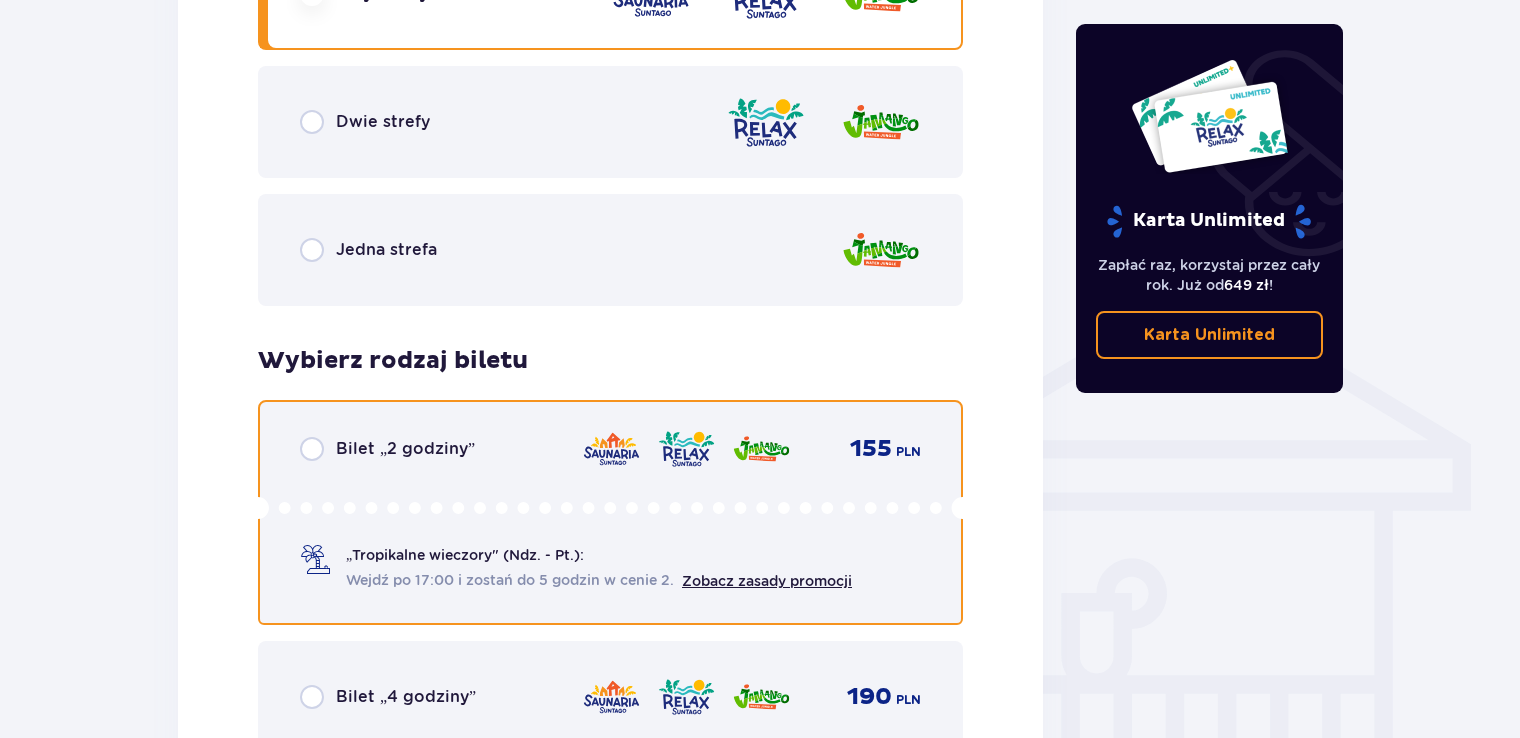 click at bounding box center [312, 449] 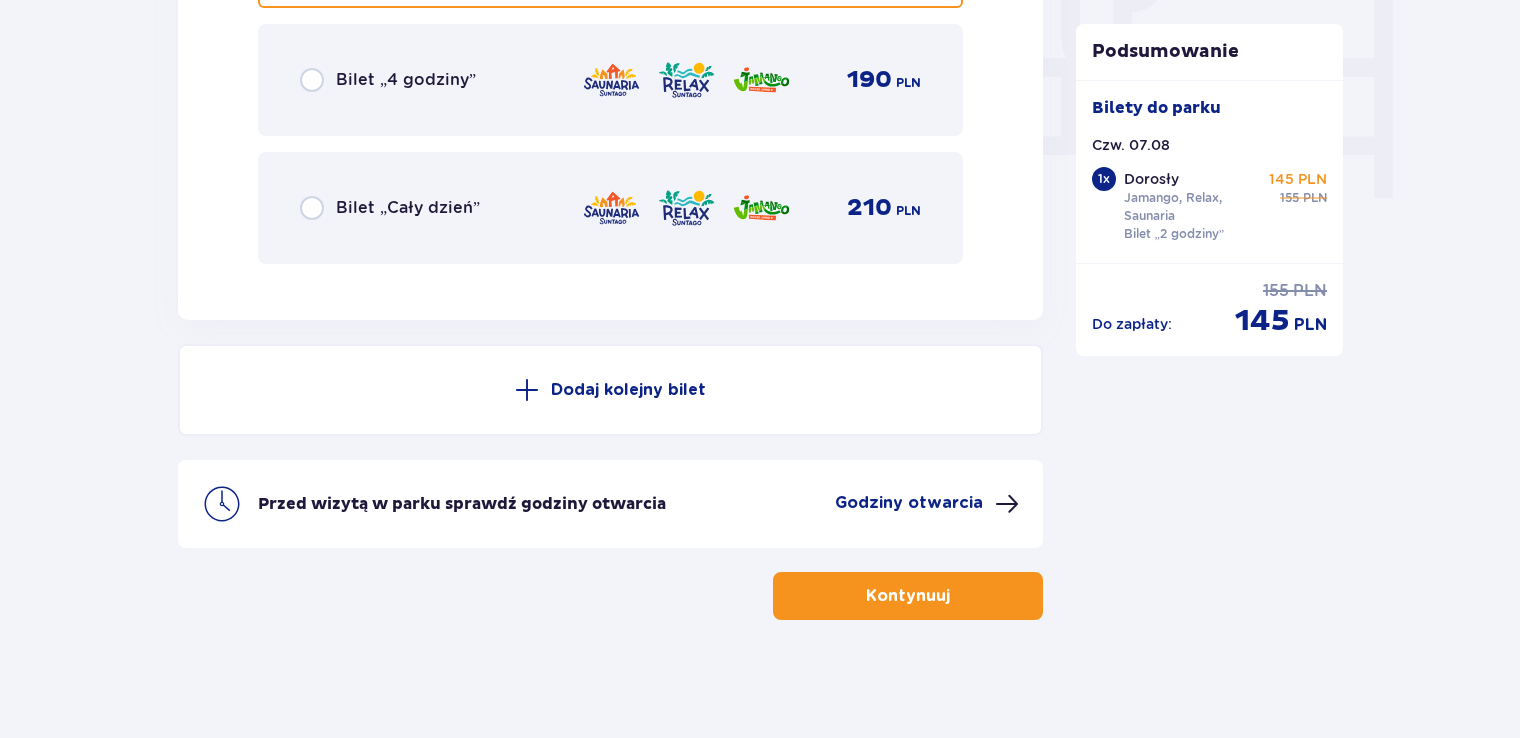 click on "Bilet „4 godziny”   190 PLN" at bounding box center (610, 80) 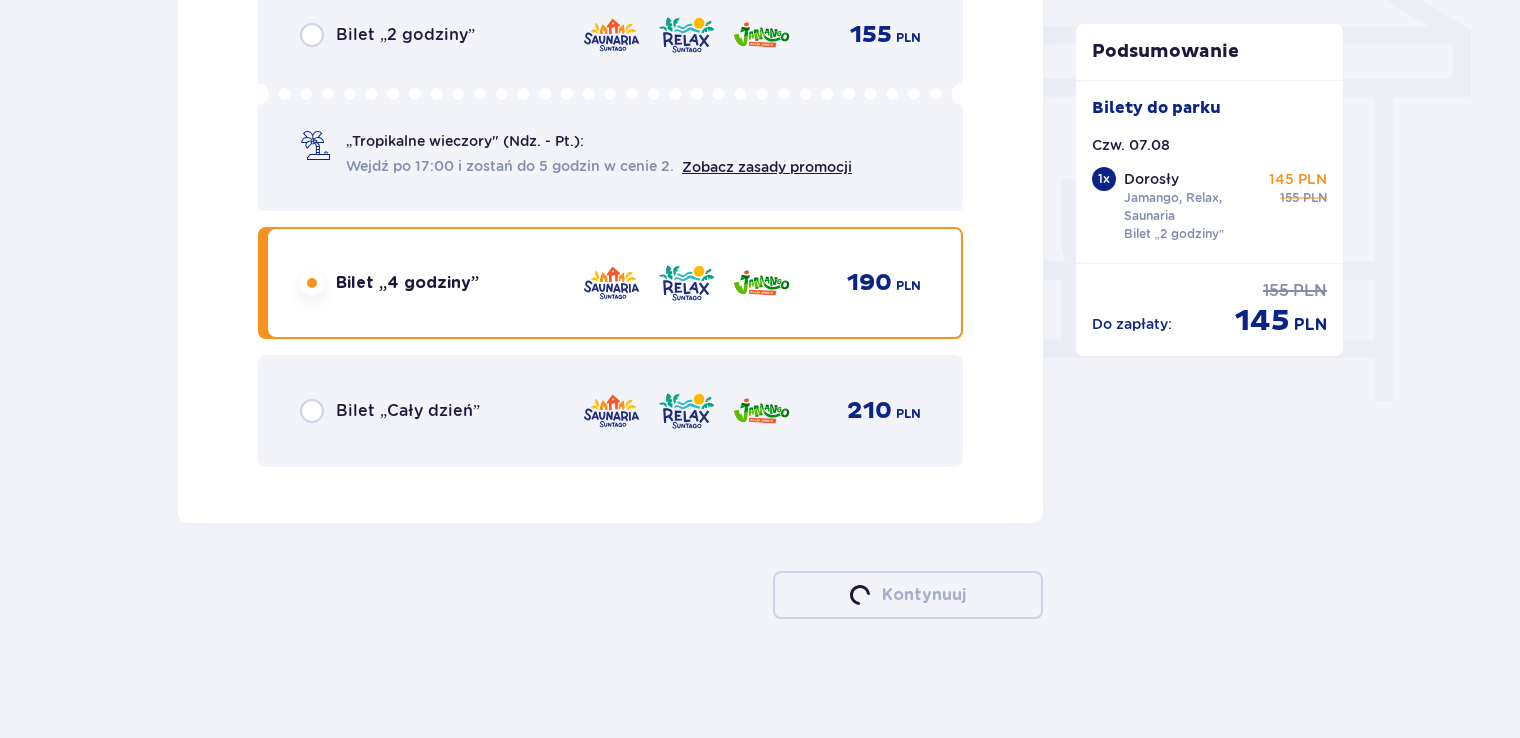 scroll, scrollTop: 1959, scrollLeft: 0, axis: vertical 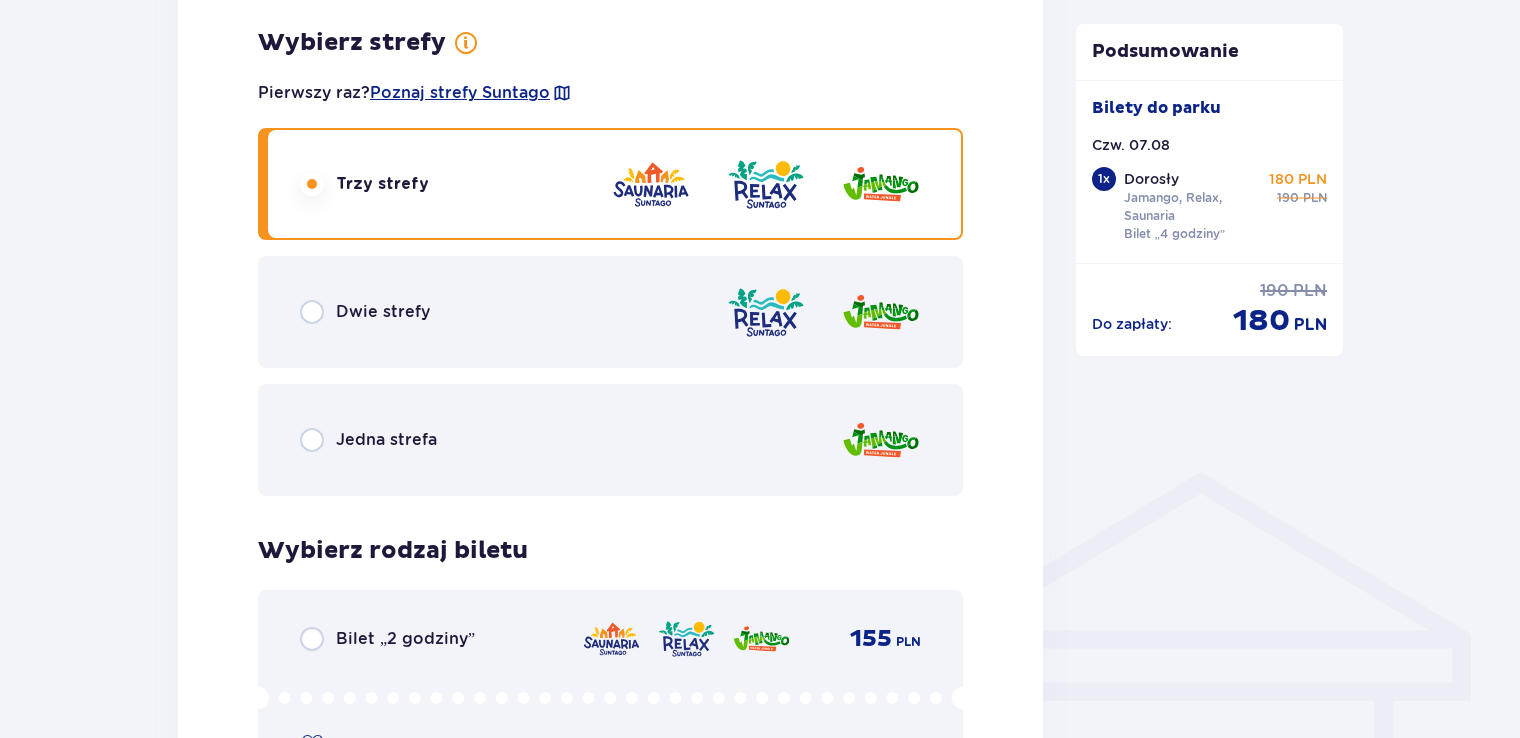 click on "Dwie strefy" at bounding box center (383, 312) 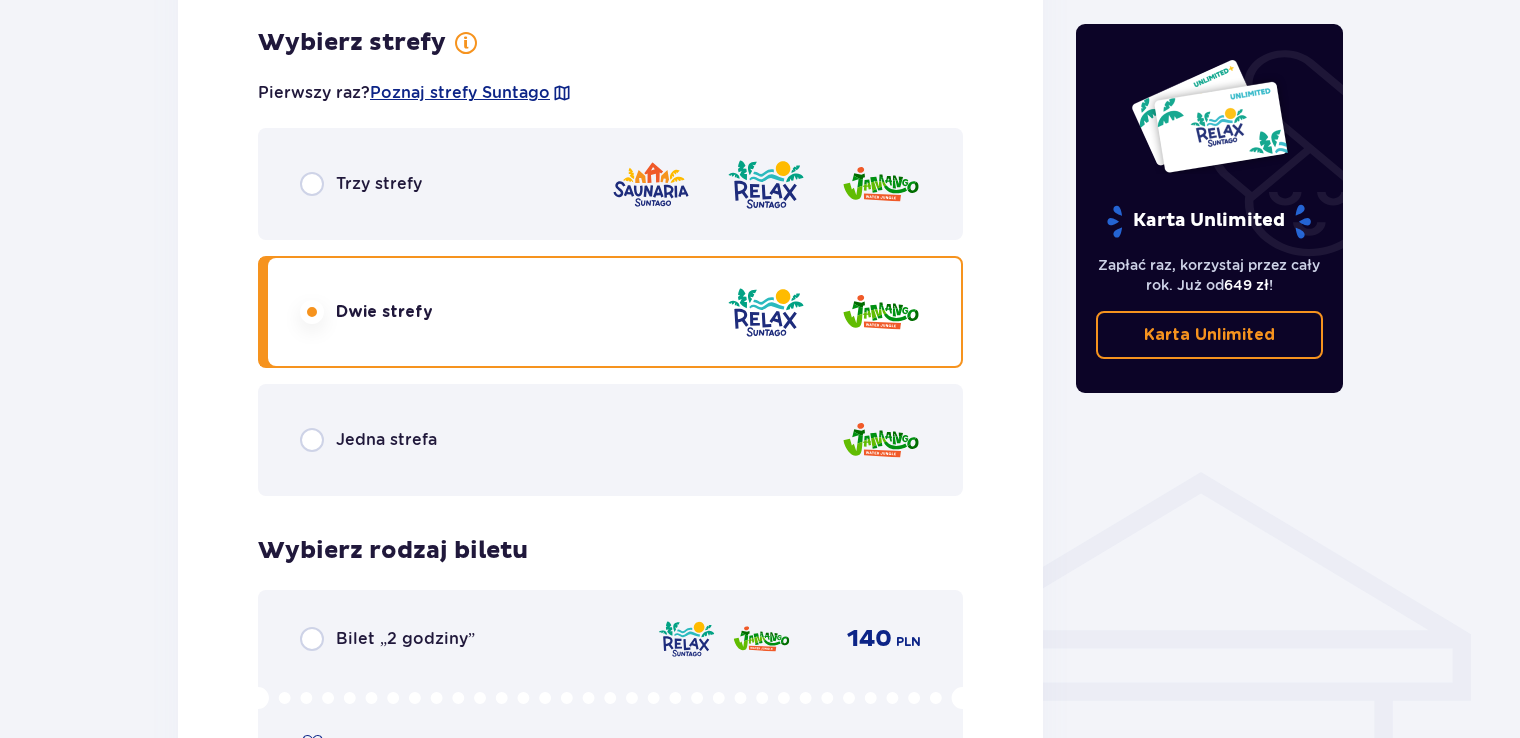 drag, startPoint x: 1516, startPoint y: 400, endPoint x: 1509, endPoint y: 473, distance: 73.33485 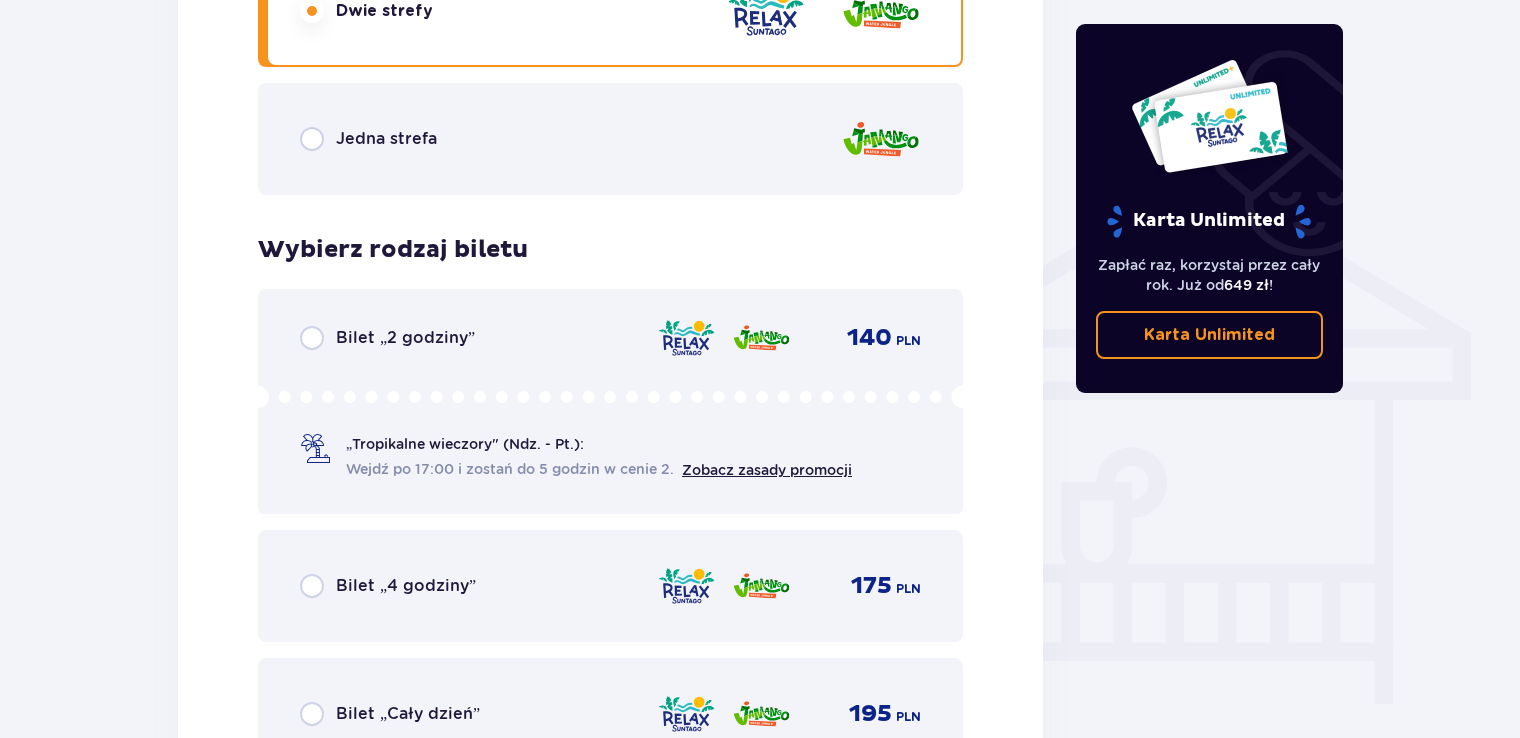 scroll, scrollTop: 1459, scrollLeft: 0, axis: vertical 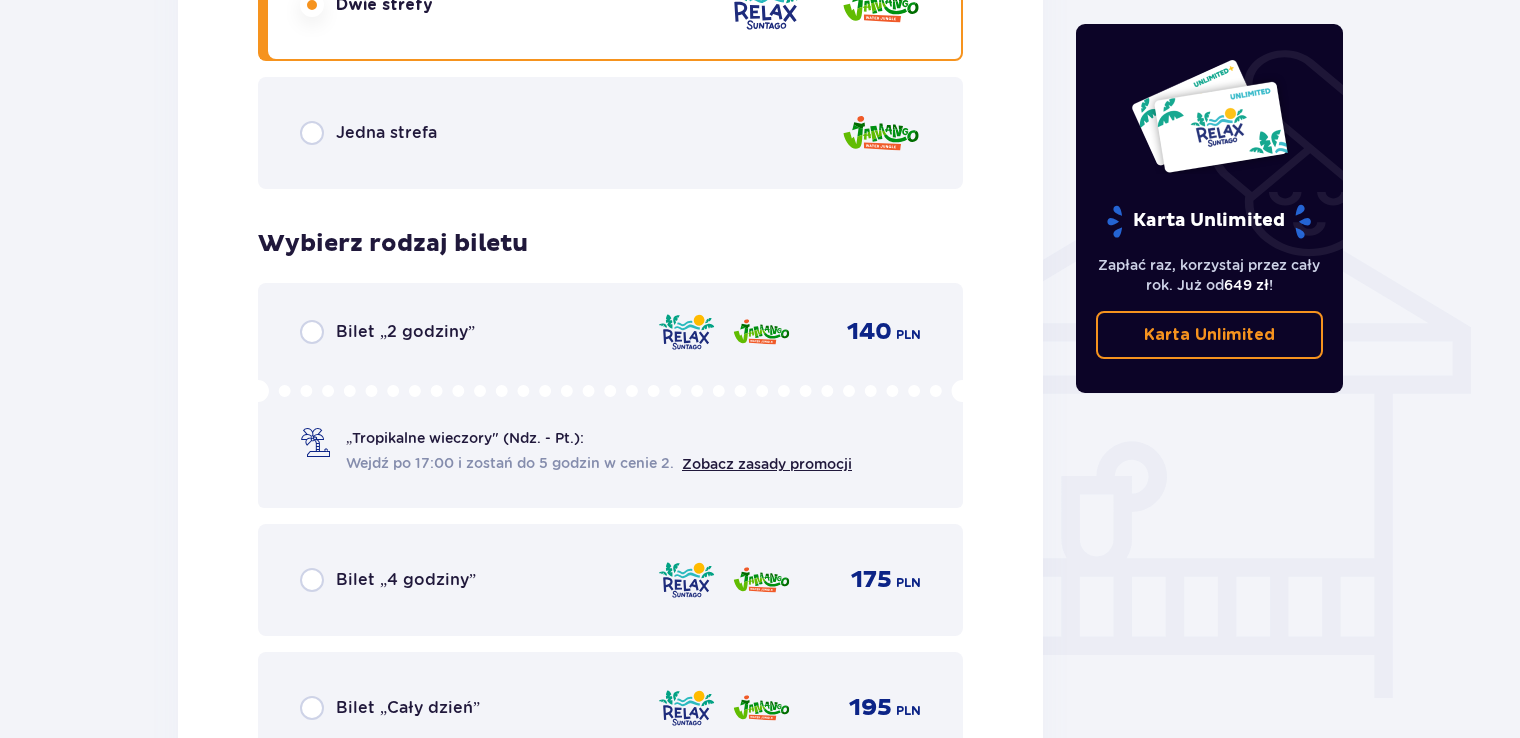 click at bounding box center [315, 443] 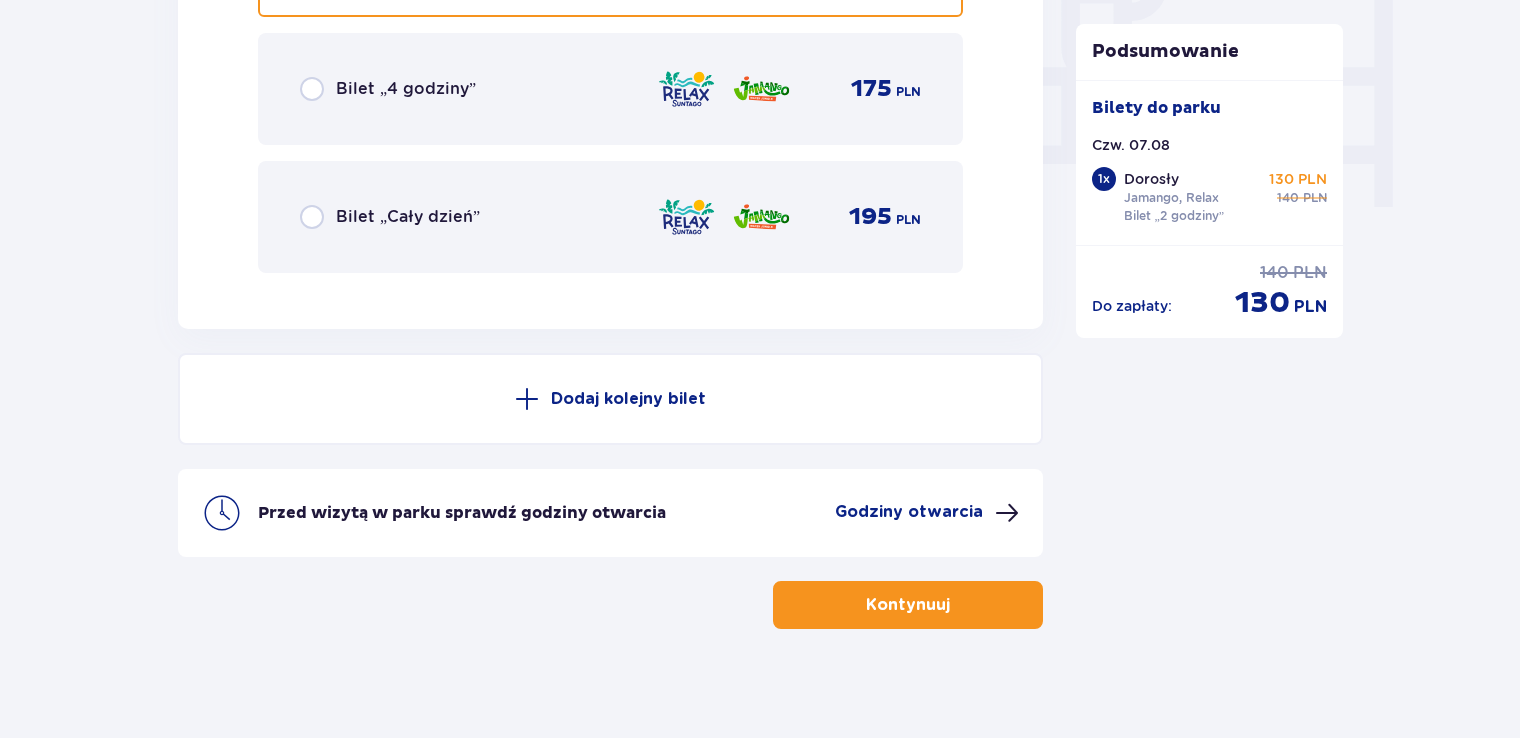 scroll, scrollTop: 1959, scrollLeft: 0, axis: vertical 